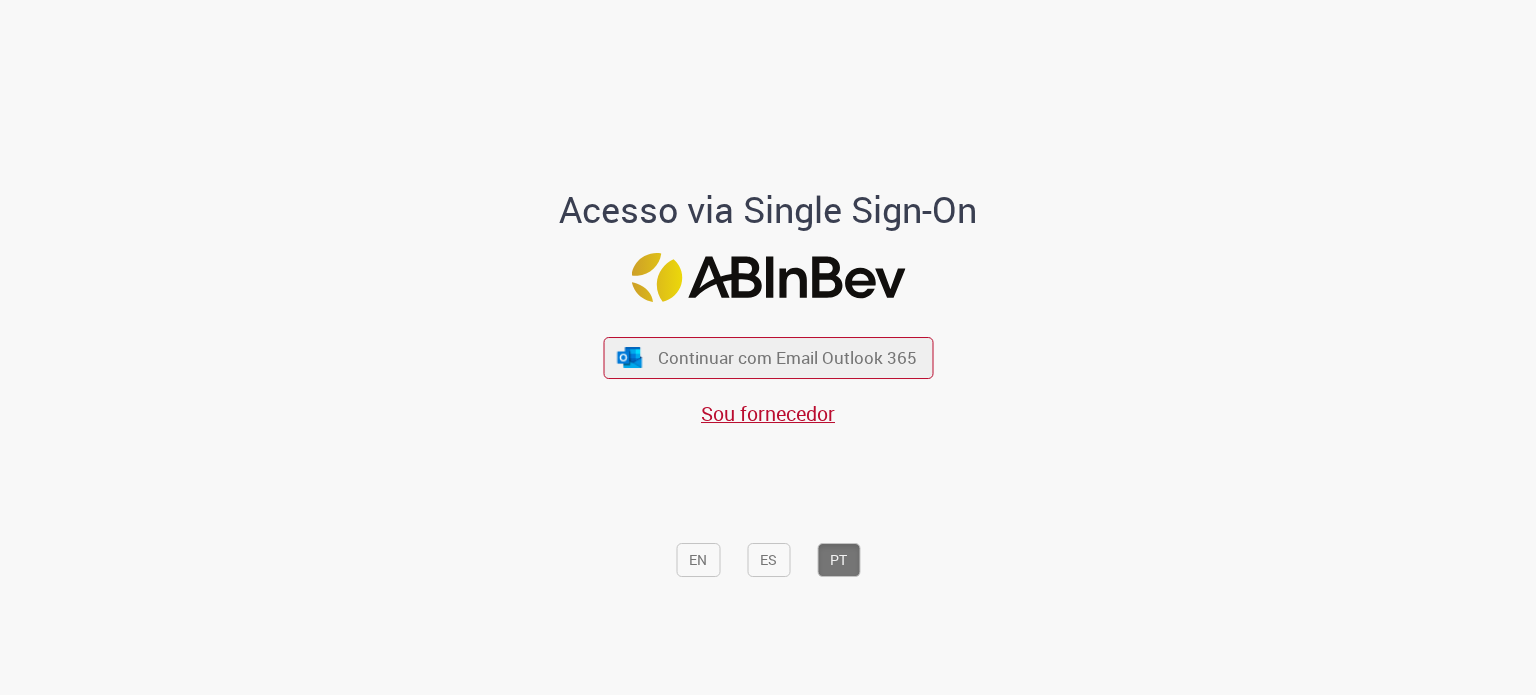 scroll, scrollTop: 0, scrollLeft: 0, axis: both 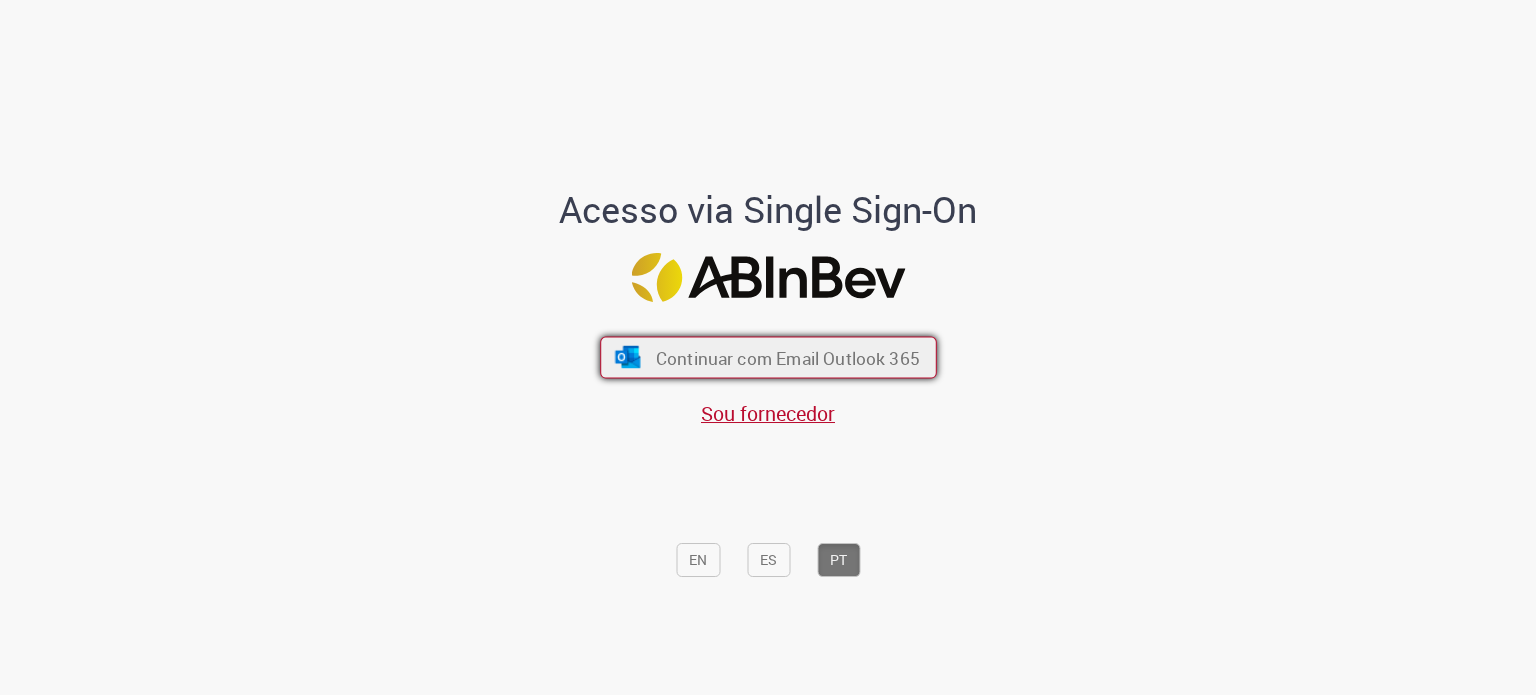click on "Continuar com Email Outlook 365" at bounding box center (768, 358) 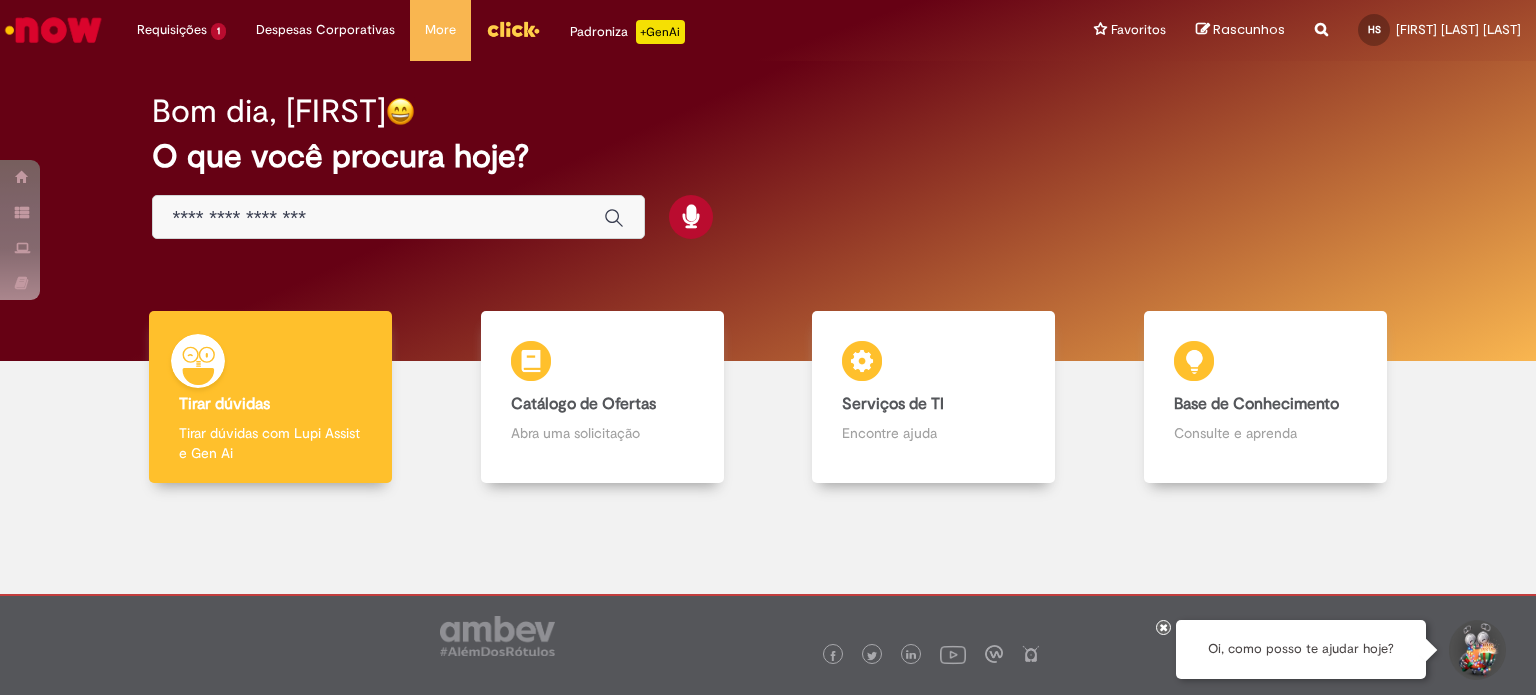 scroll, scrollTop: 0, scrollLeft: 0, axis: both 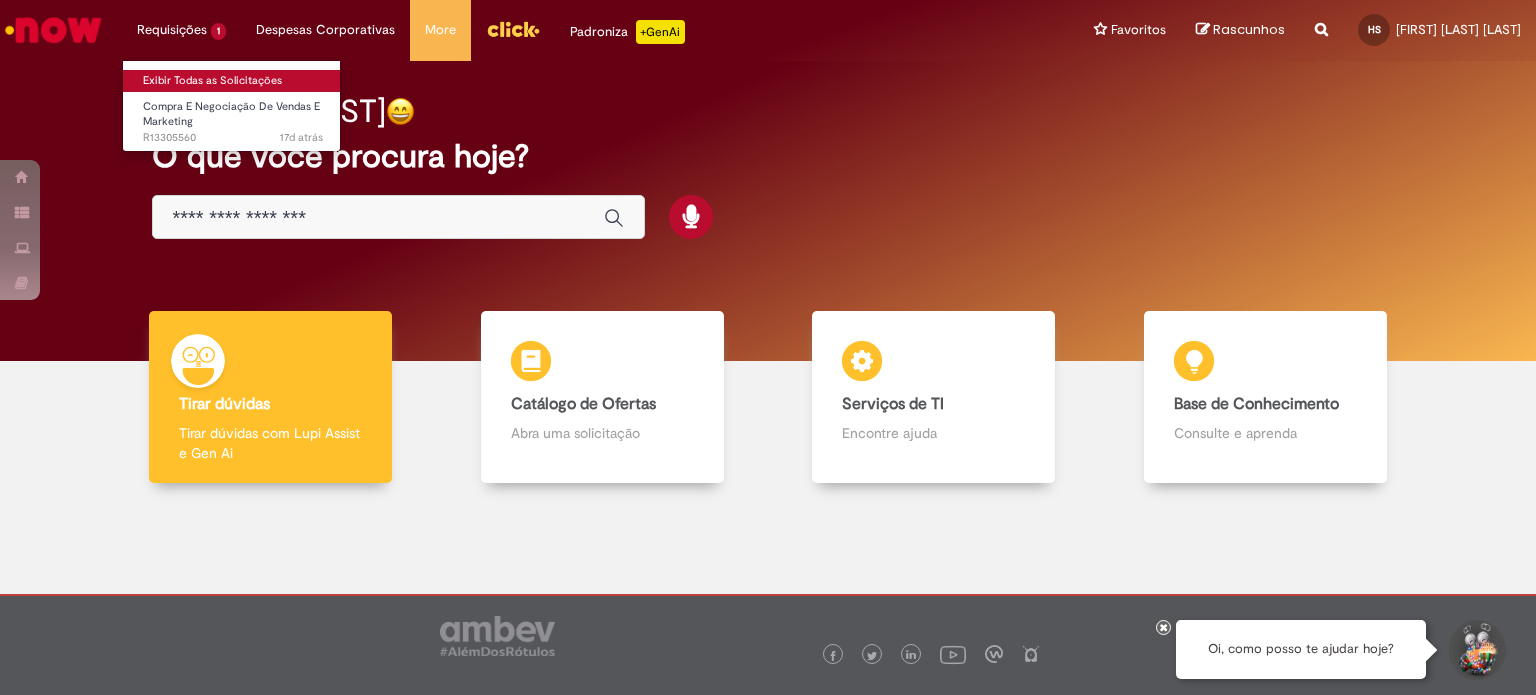 click on "Exibir Todas as Solicitações" at bounding box center [233, 81] 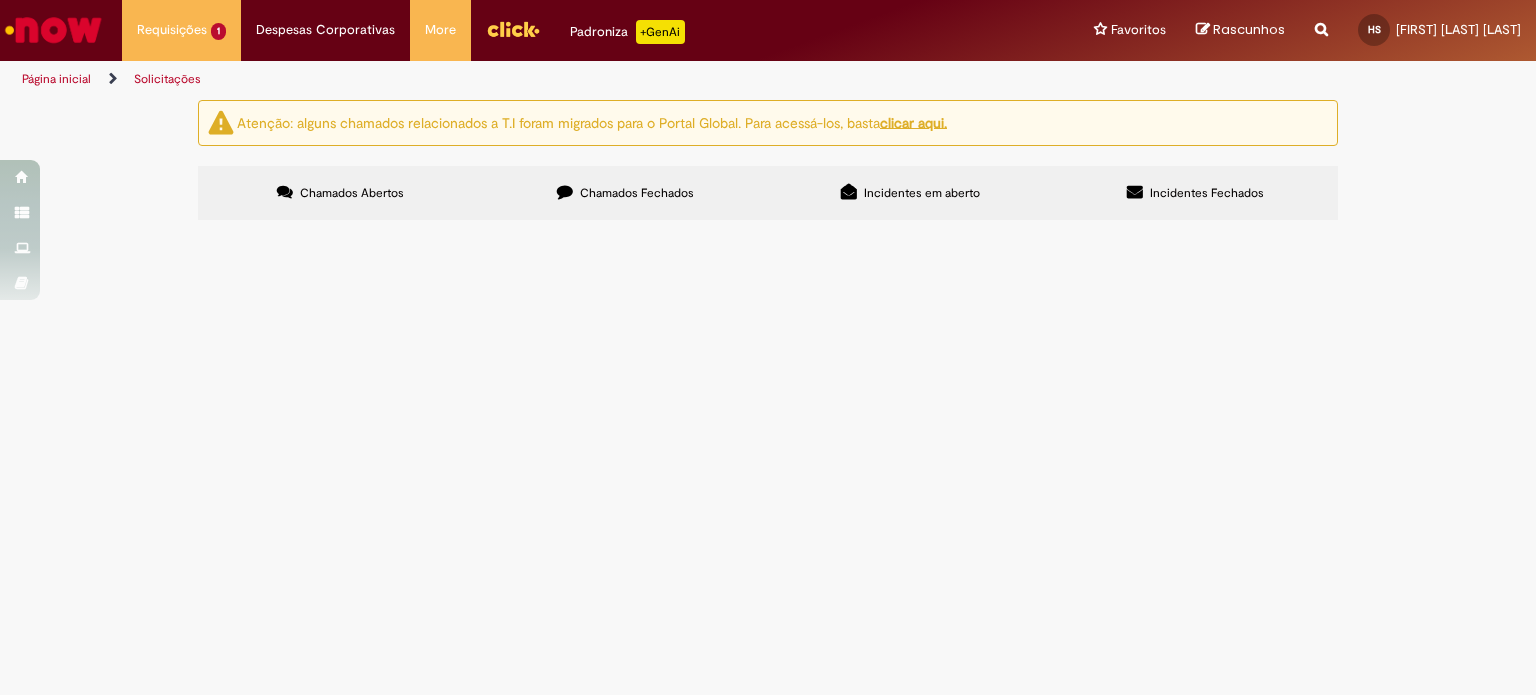 click on "Negociação de leques de Tônica para o SPFW que acontece em [DATE]. Para o evento gostaria de fazer apenas [NUMBER] unidades, mas visando baratear, estamos tranquilos de negociar uma visão de [NUMBER] de unidades para melhorar o custo.
Foto e vídeo do leque em anexo. Orçamento que recebemos da mood em anexo também, mas gostaria de ver se temos fornecedores mais baratos." at bounding box center [0, 0] 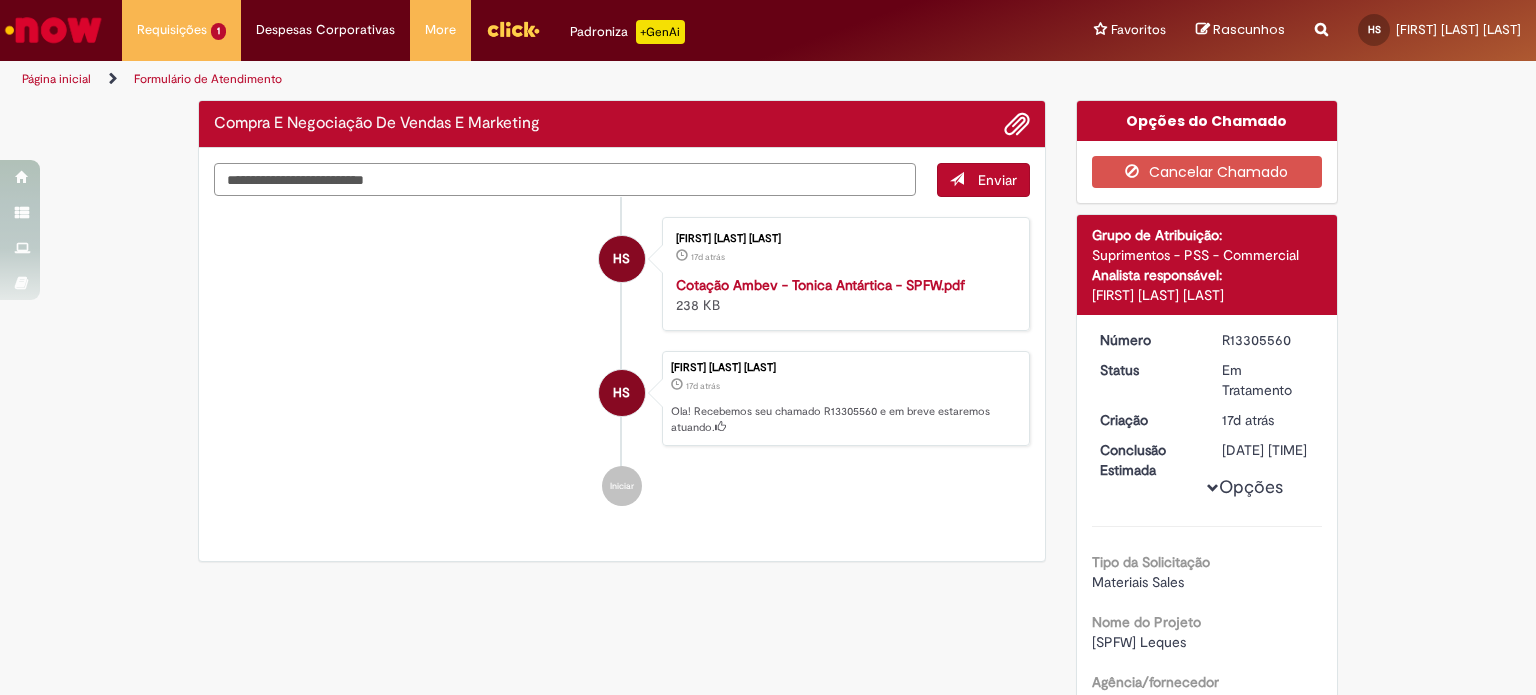 click at bounding box center [565, 180] 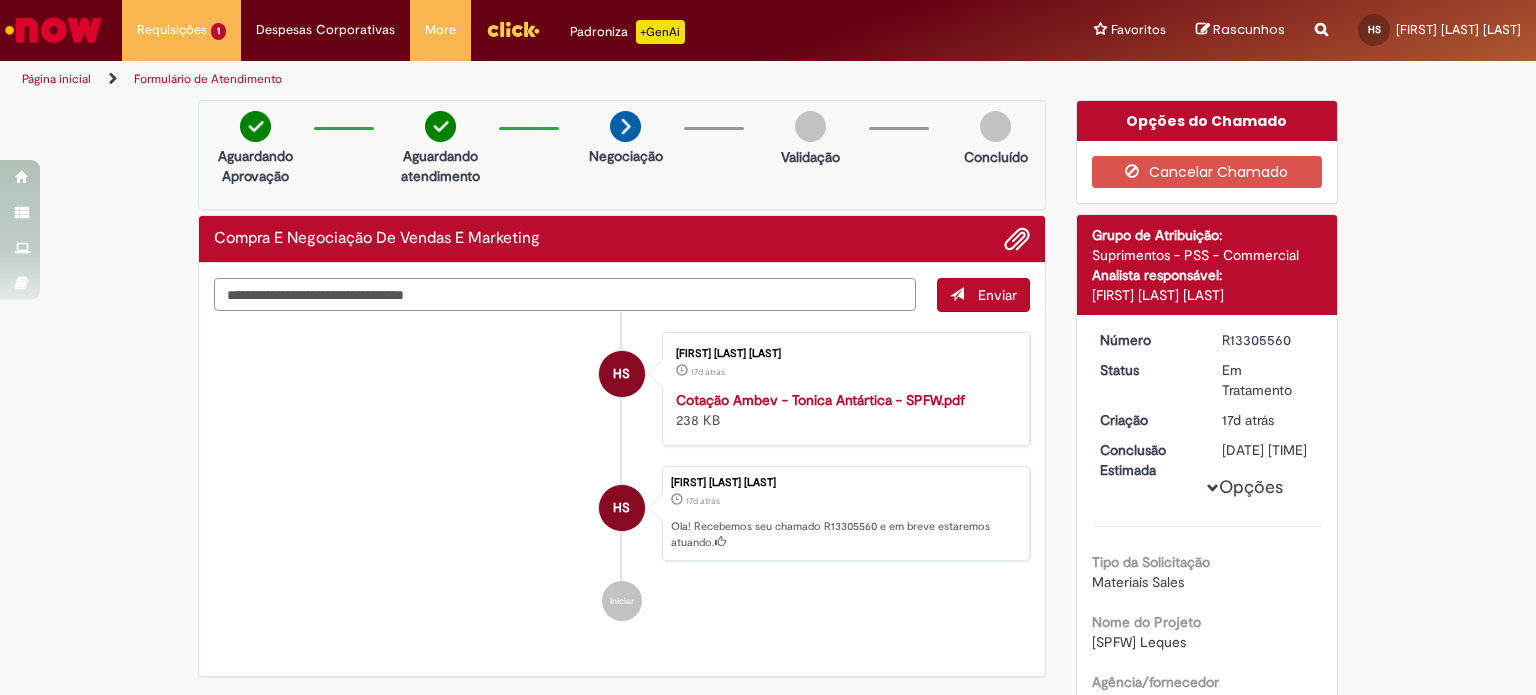 type on "**********" 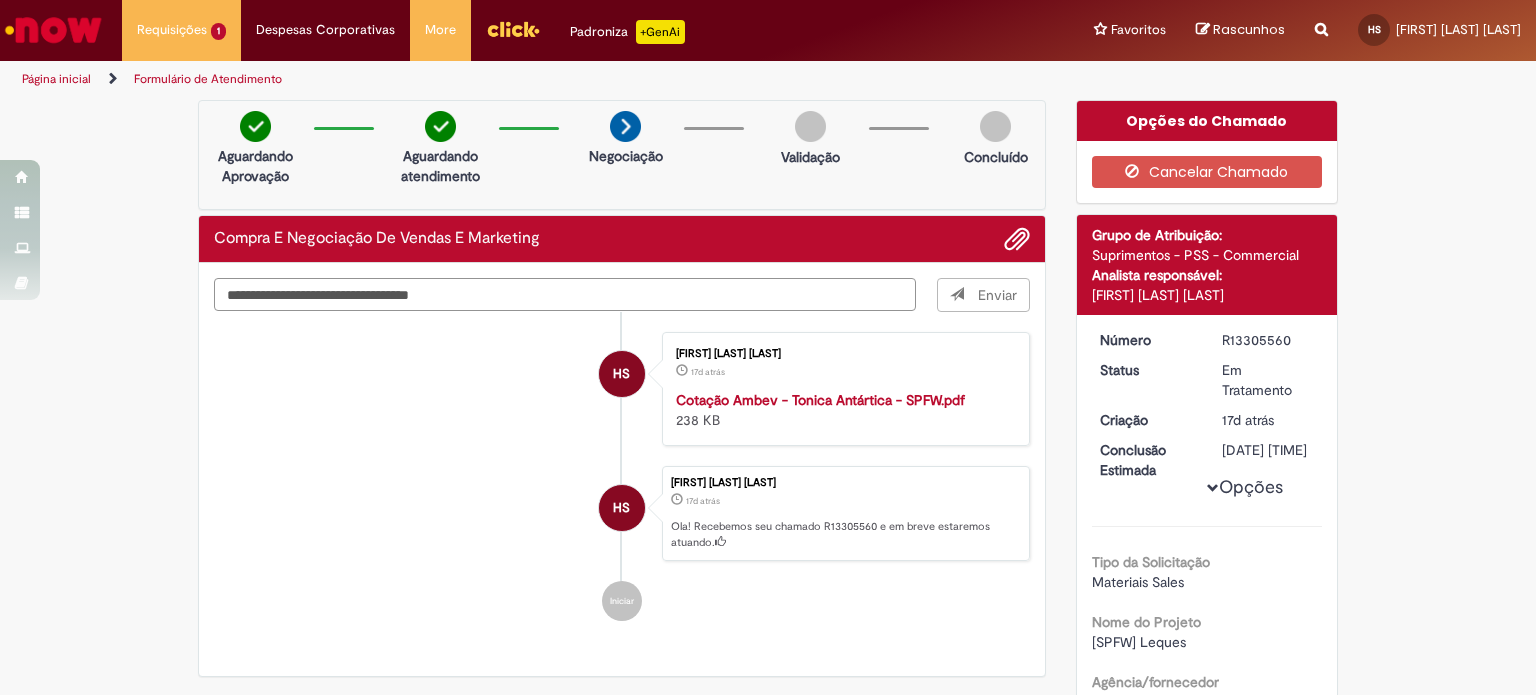 type 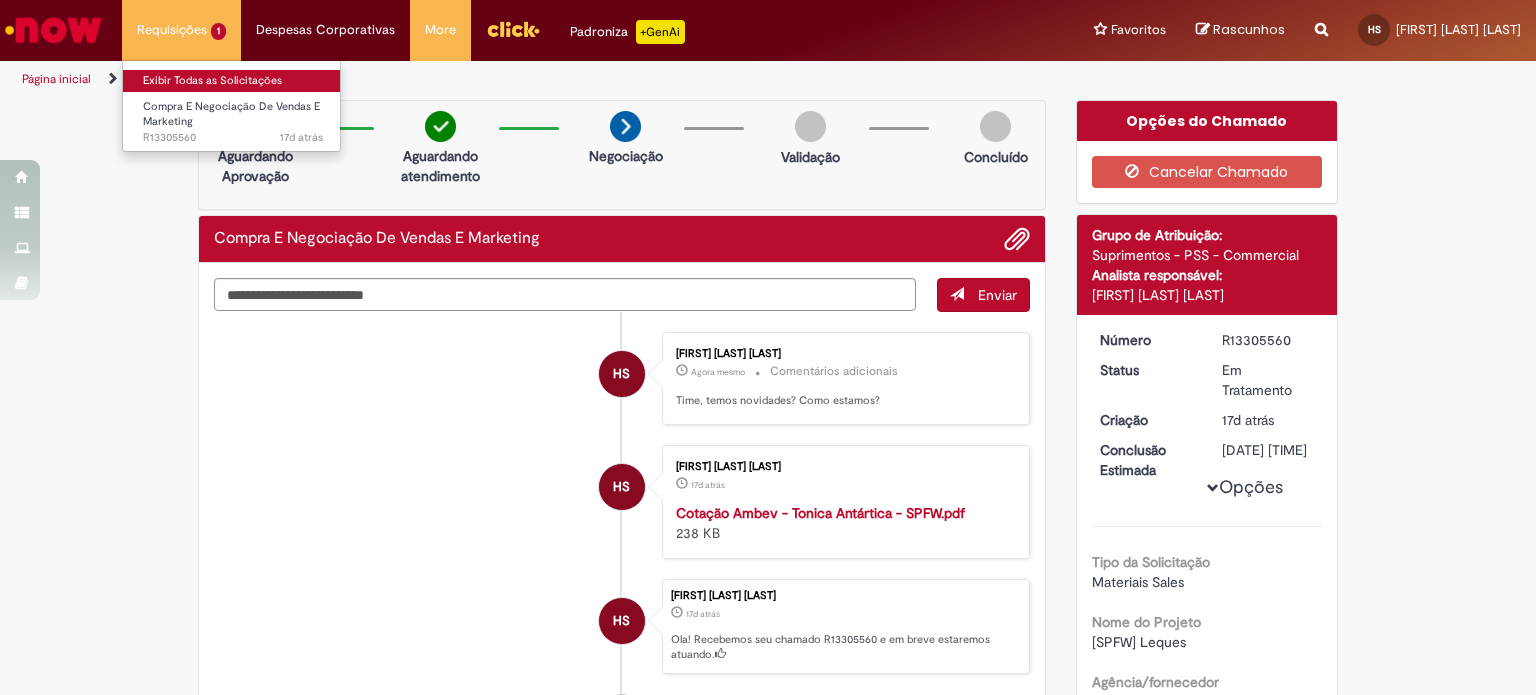 click on "Exibir Todas as Solicitações" at bounding box center [233, 81] 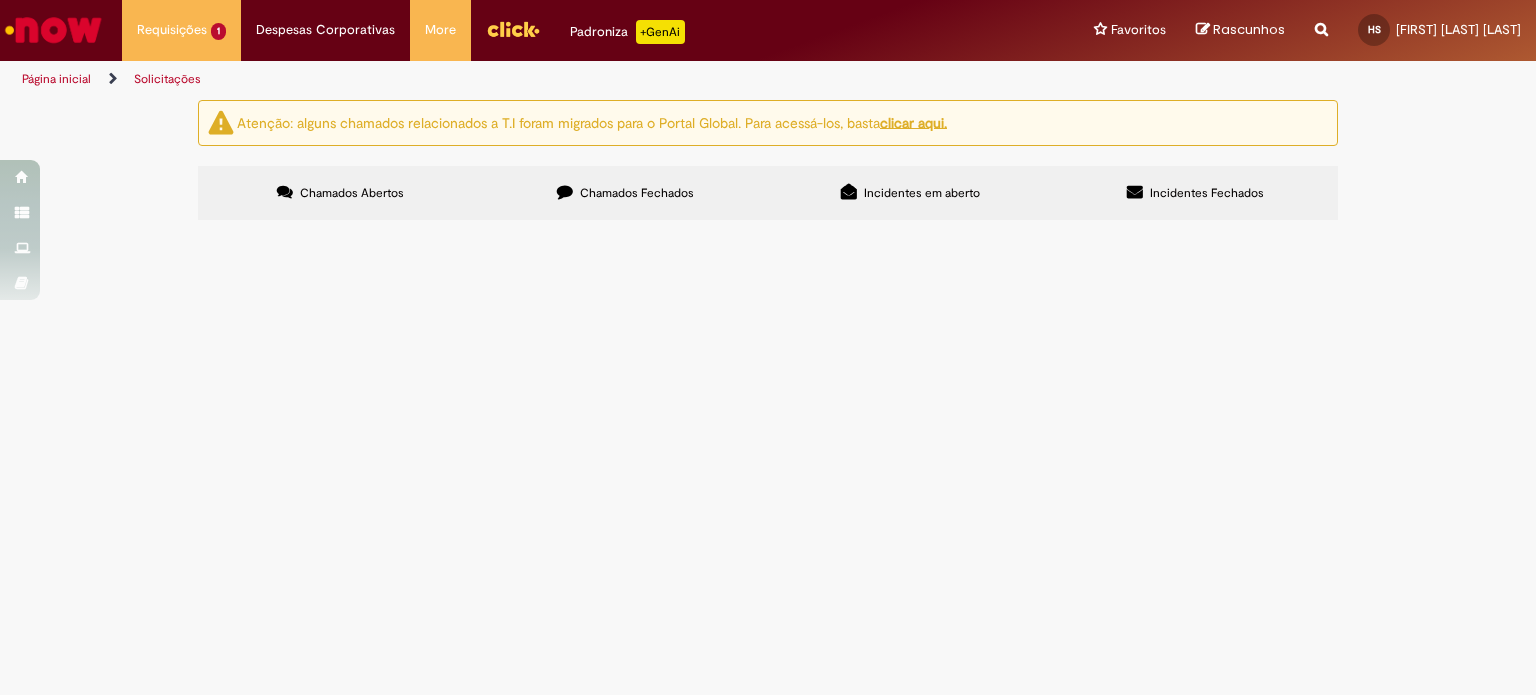 click on "Chamados Fechados" at bounding box center [625, 193] 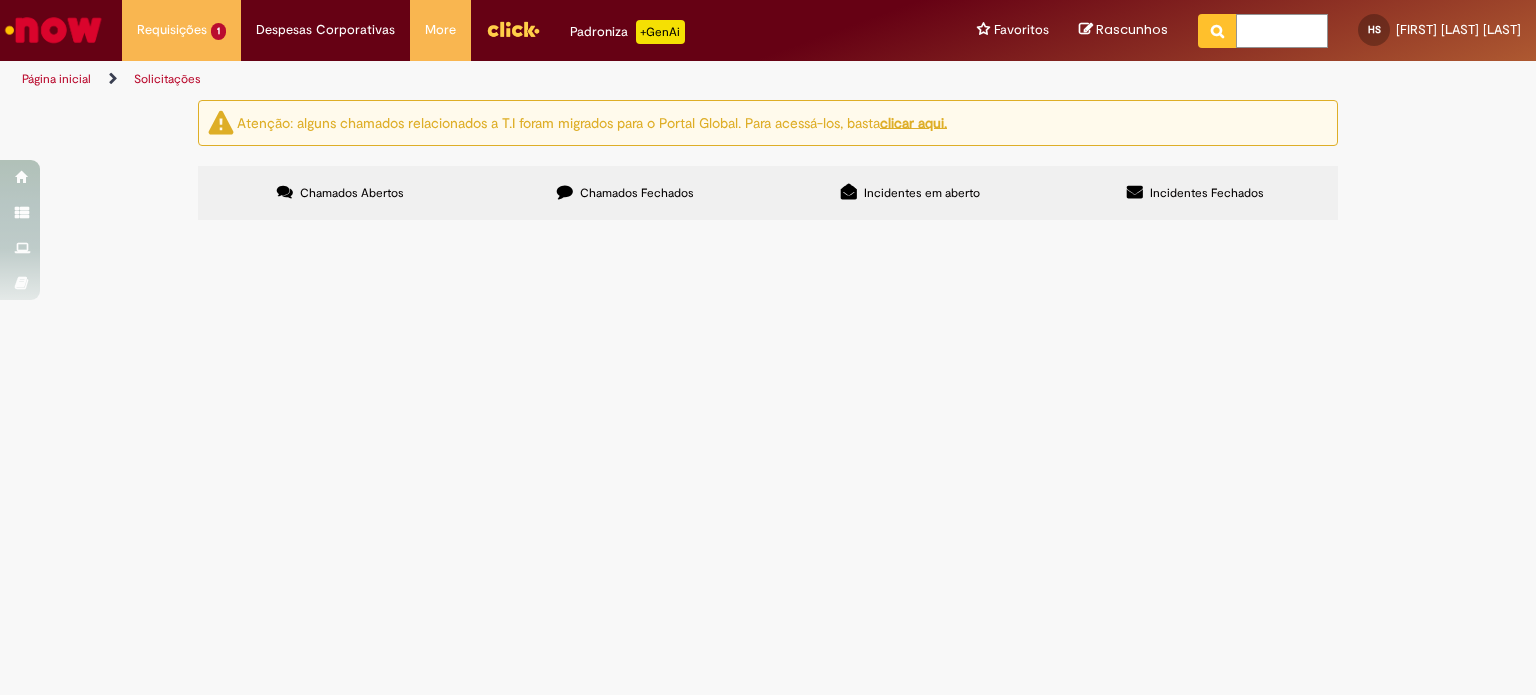 click at bounding box center [1282, 31] 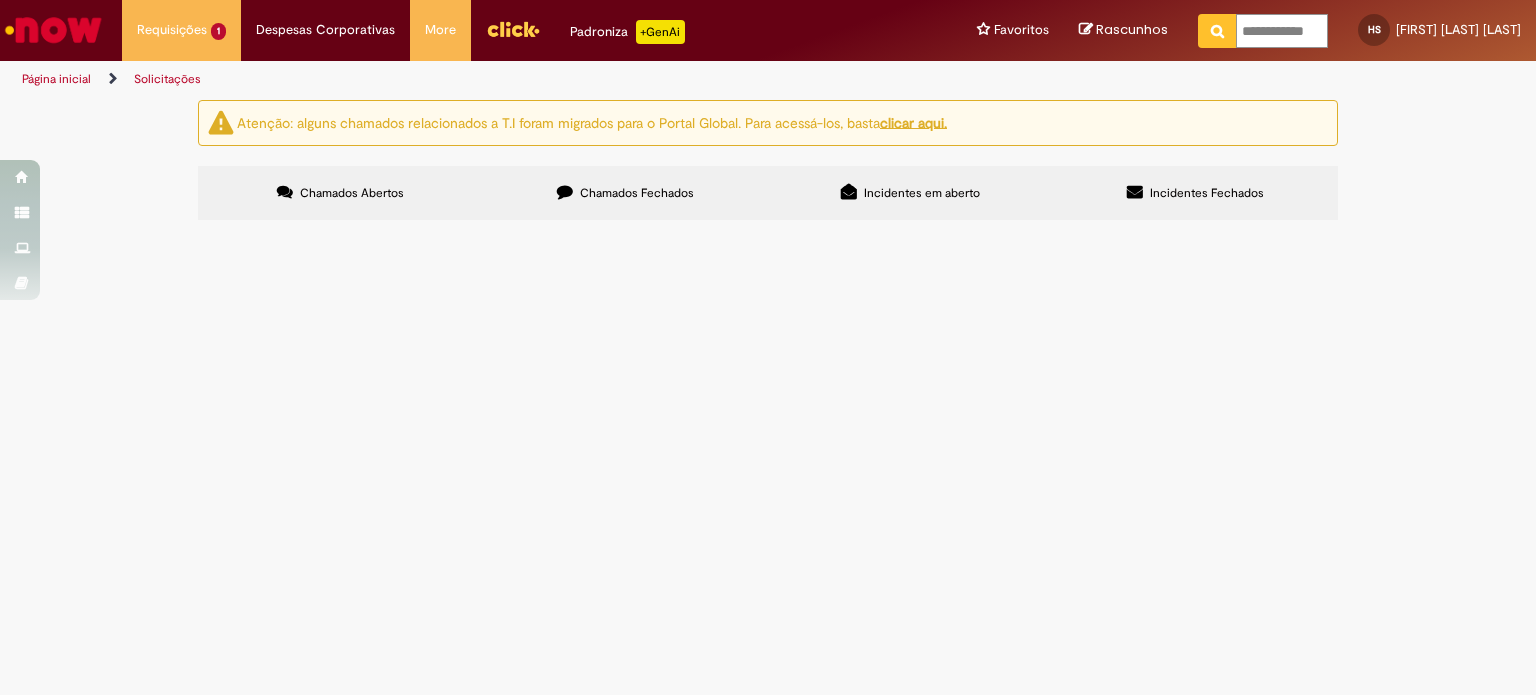 type on "**********" 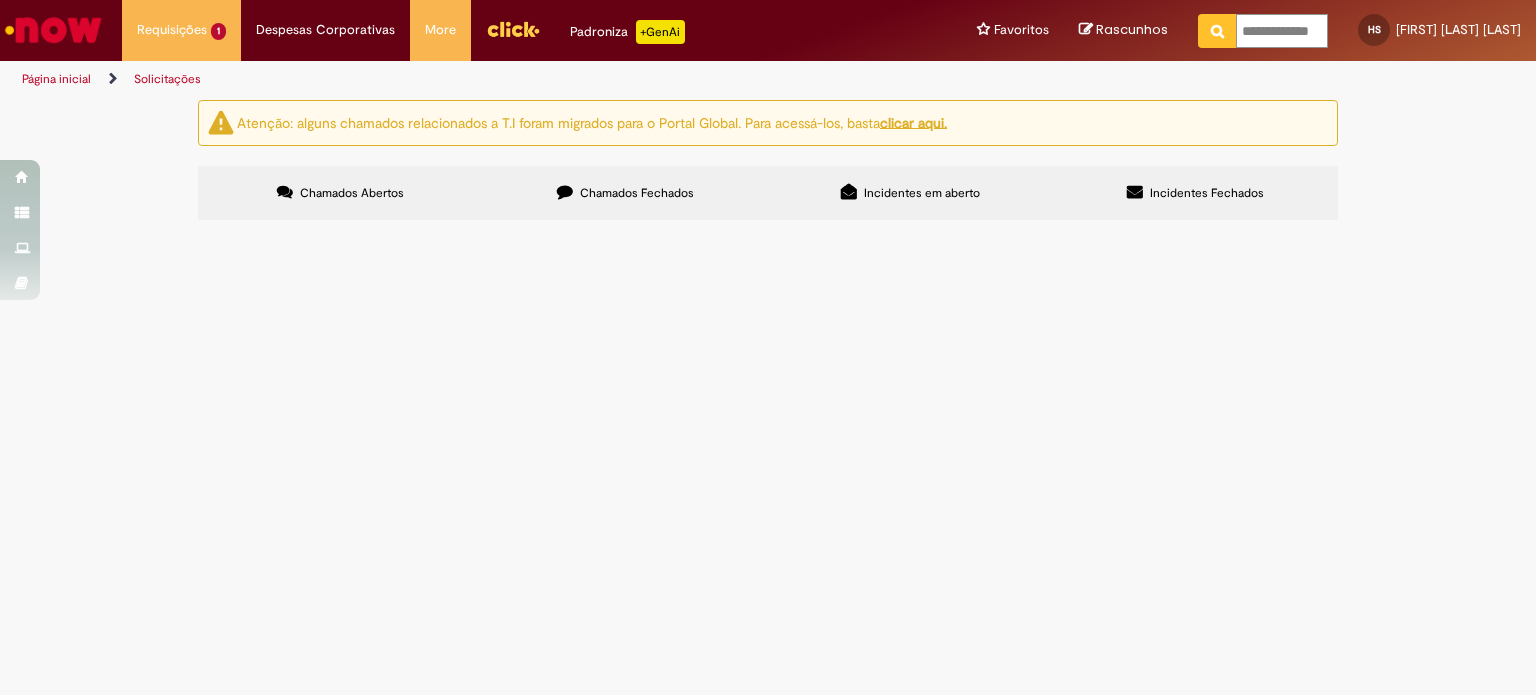 scroll, scrollTop: 0, scrollLeft: 2, axis: horizontal 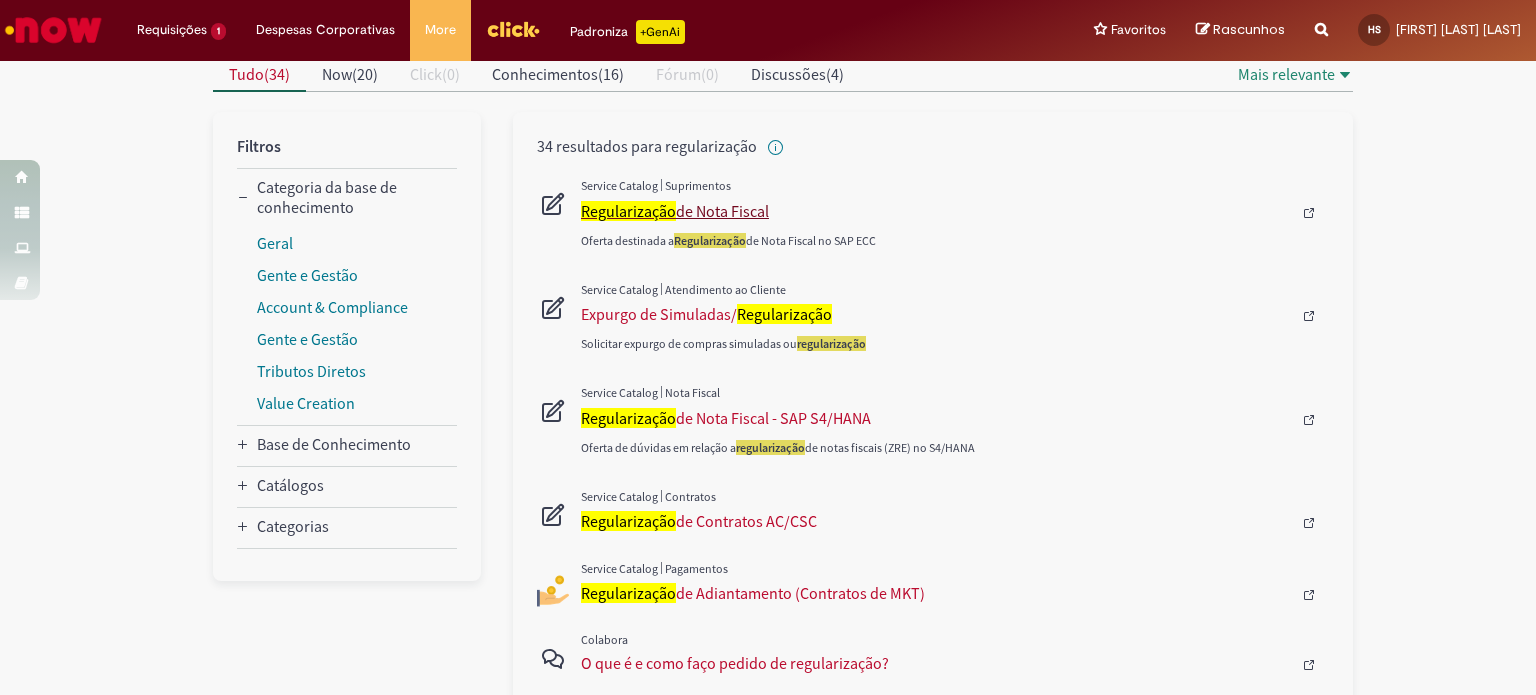 click on "Regularização  de Nota Fiscal" at bounding box center (936, 211) 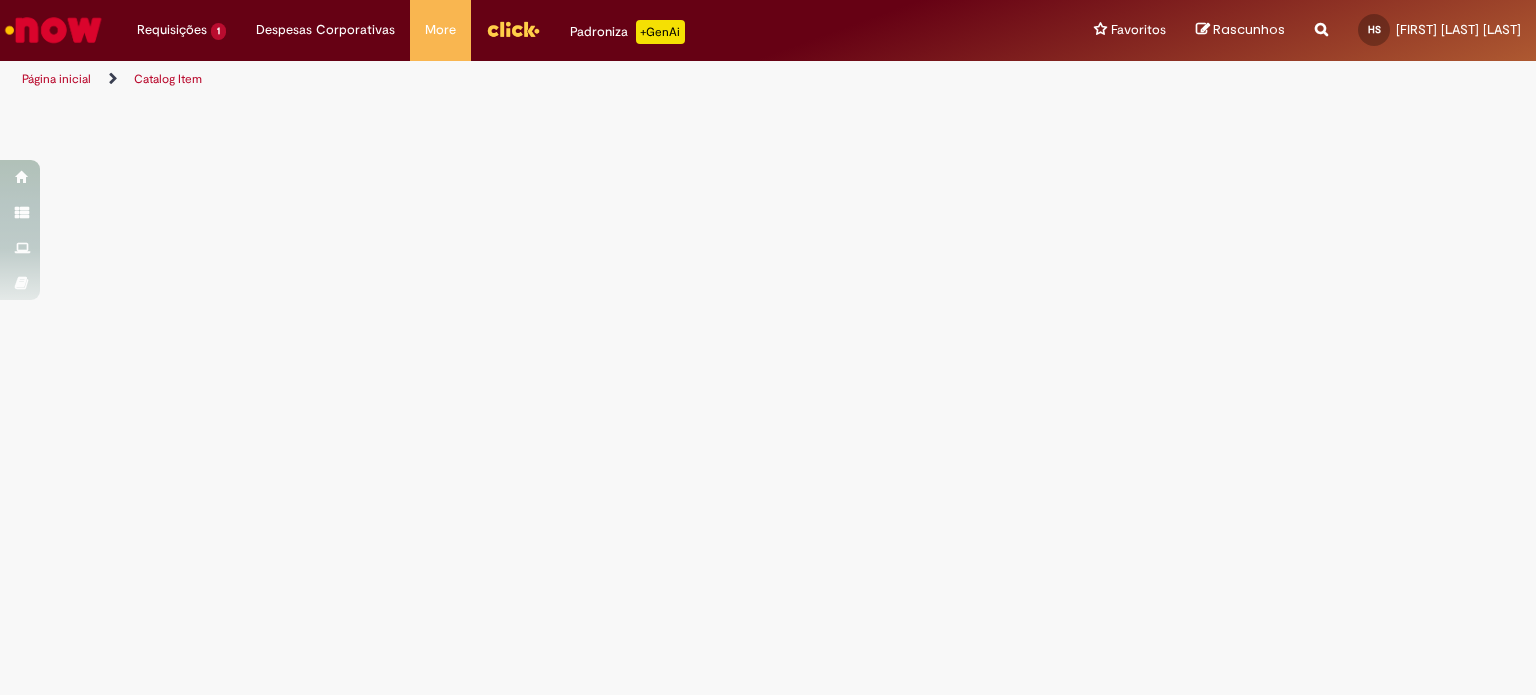 scroll, scrollTop: 0, scrollLeft: 0, axis: both 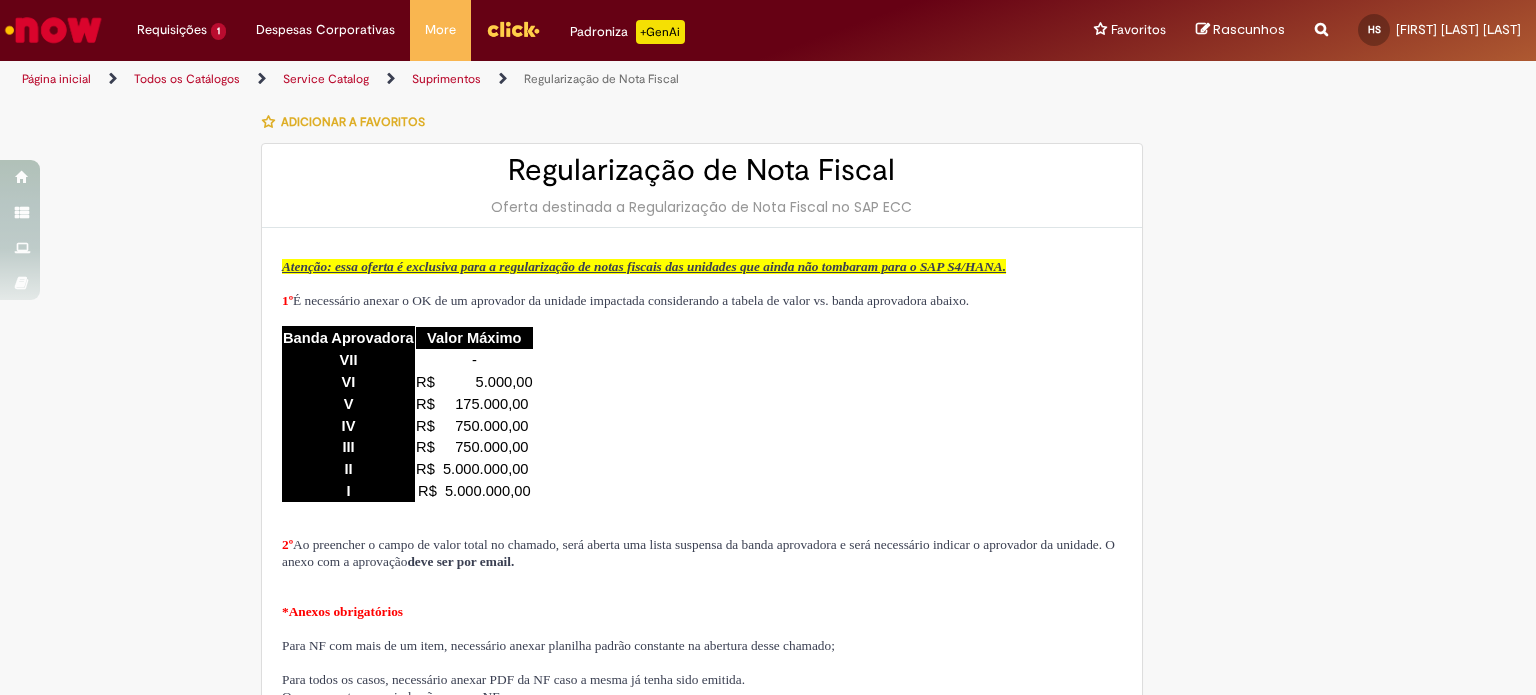 type on "********" 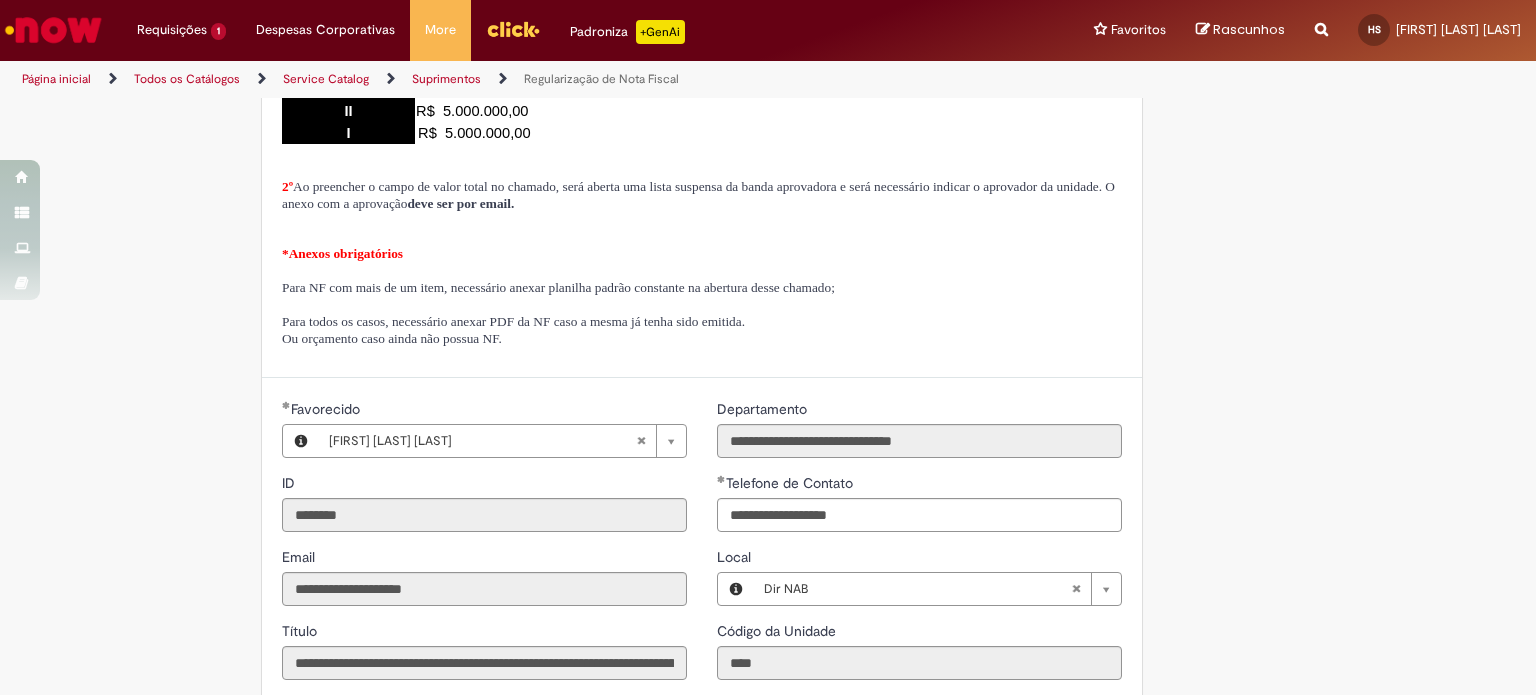 scroll, scrollTop: 388, scrollLeft: 0, axis: vertical 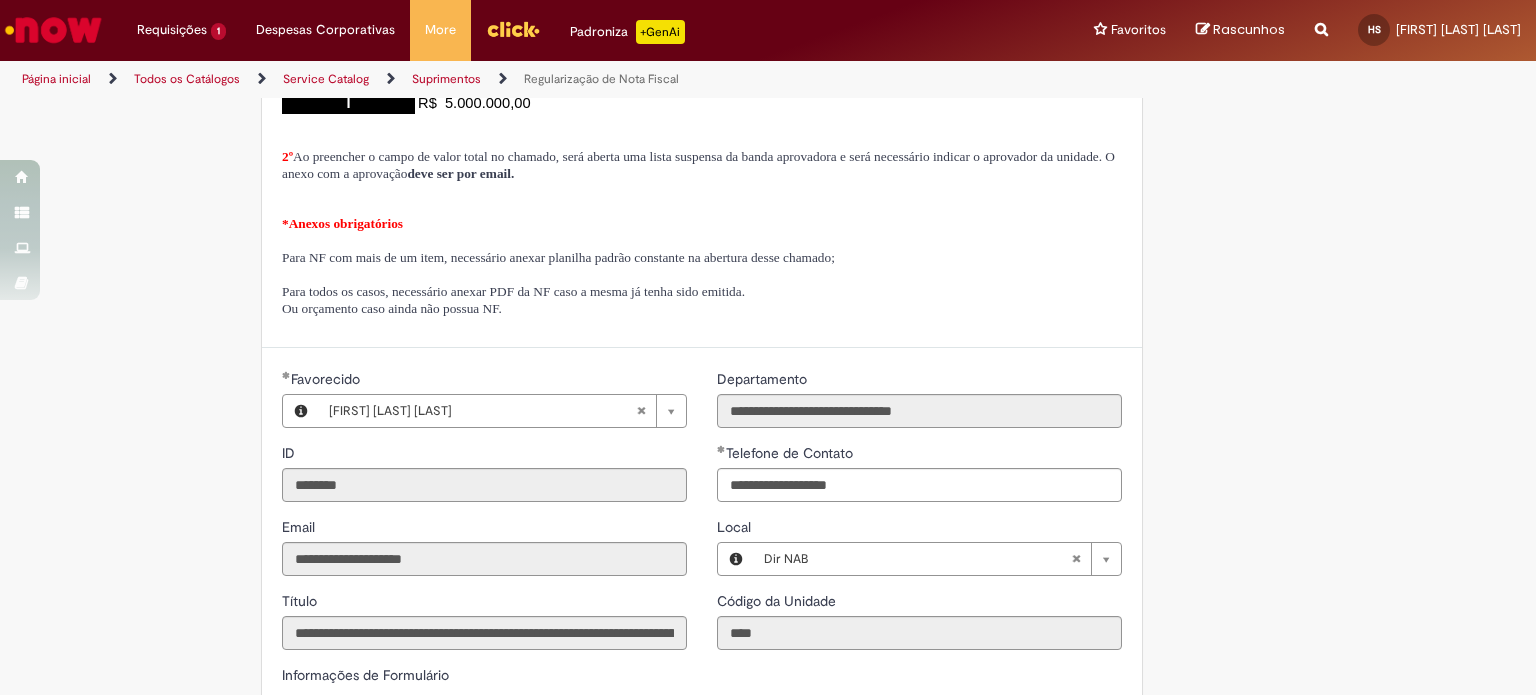 click on "*Anexos obrigatórios" at bounding box center [702, 223] 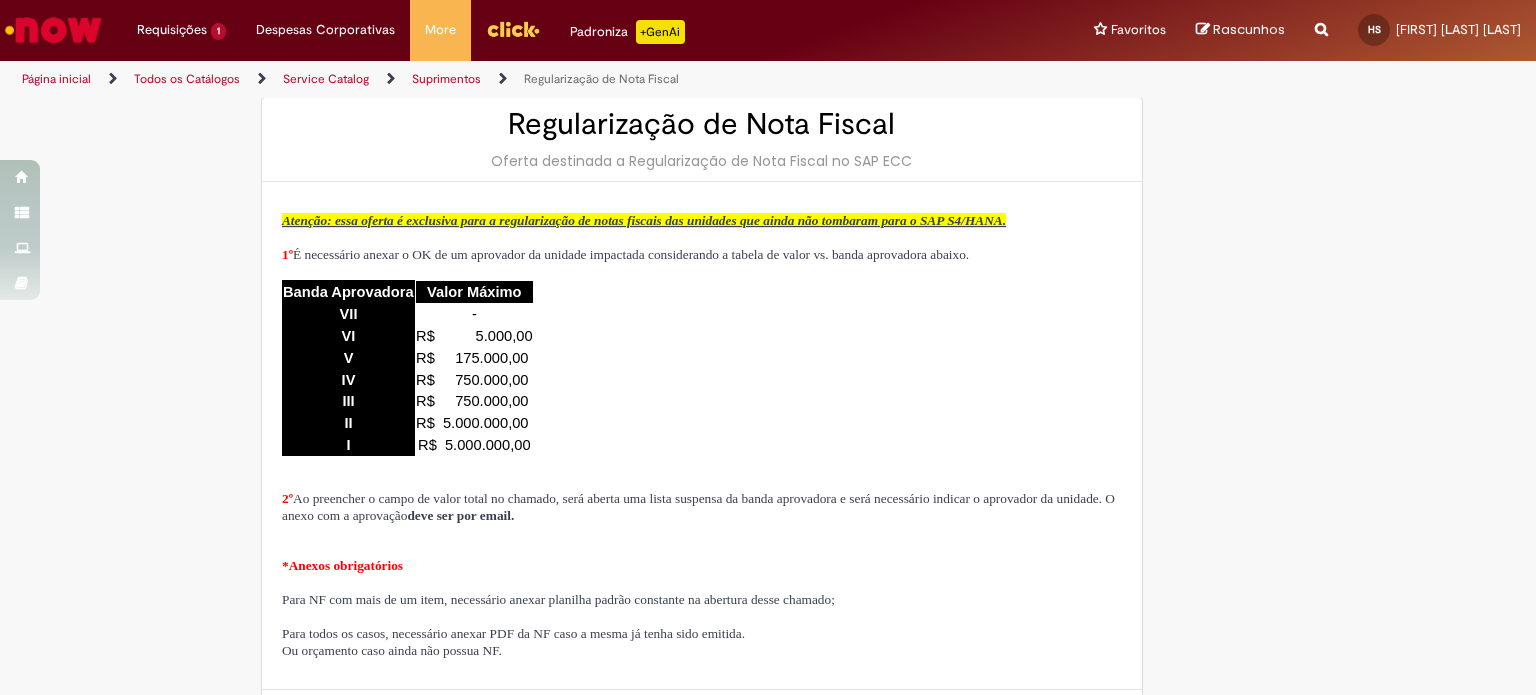 scroll, scrollTop: 0, scrollLeft: 0, axis: both 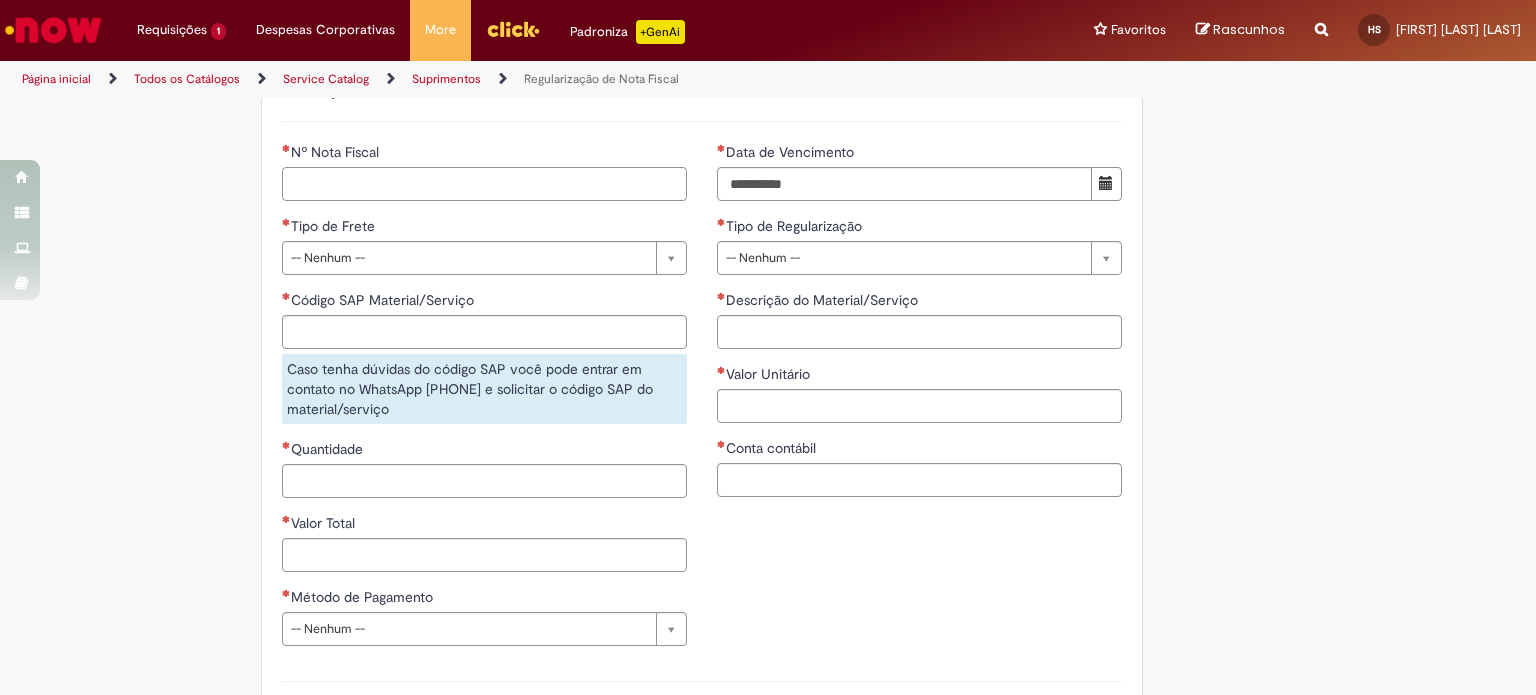 click on "Nº Nota Fiscal" at bounding box center (484, 184) 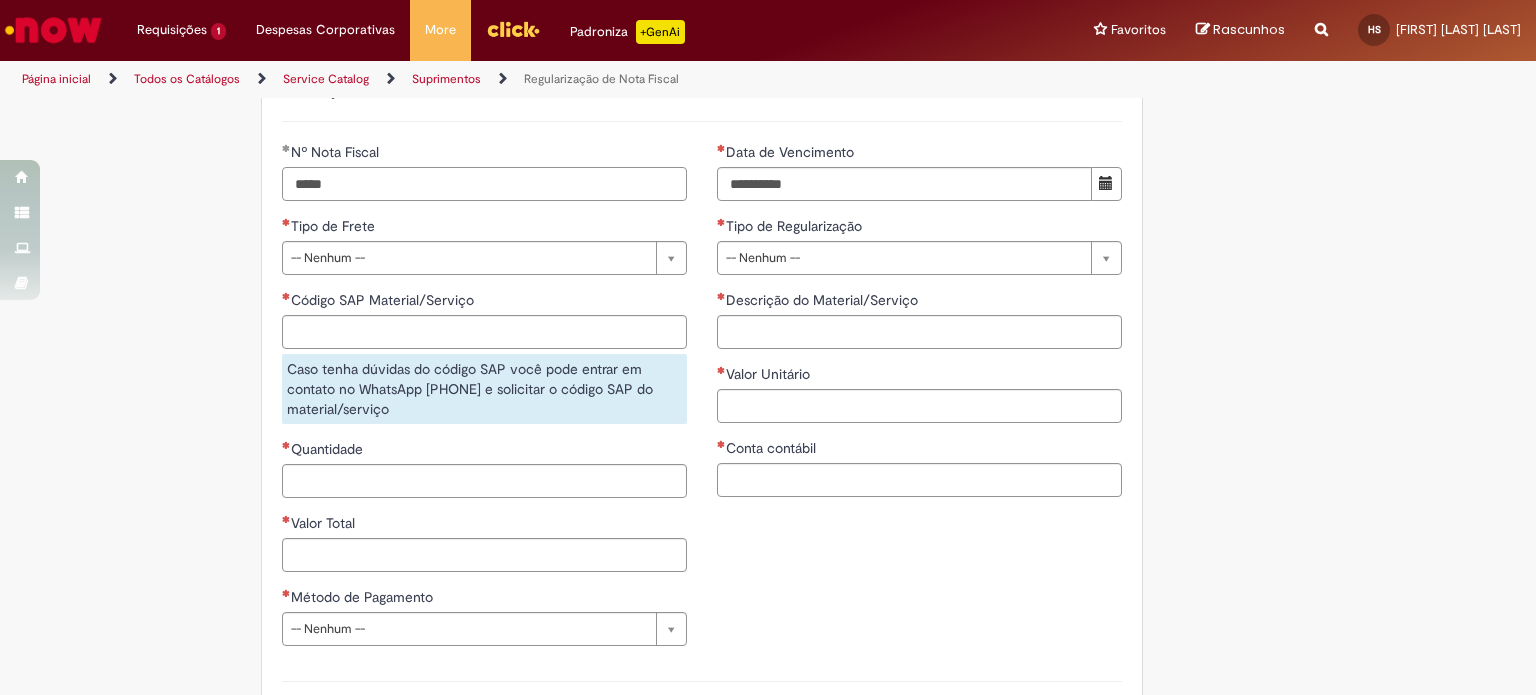 type on "*****" 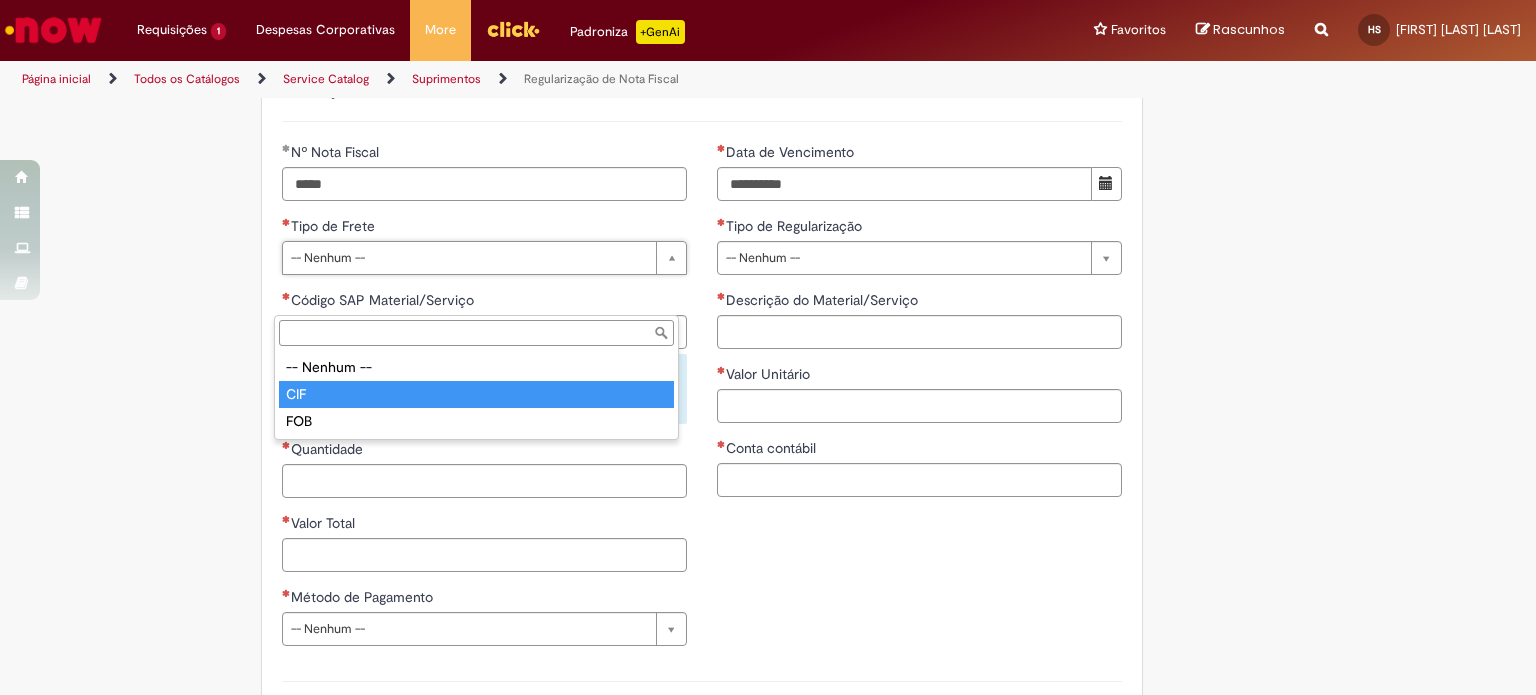 type on "***" 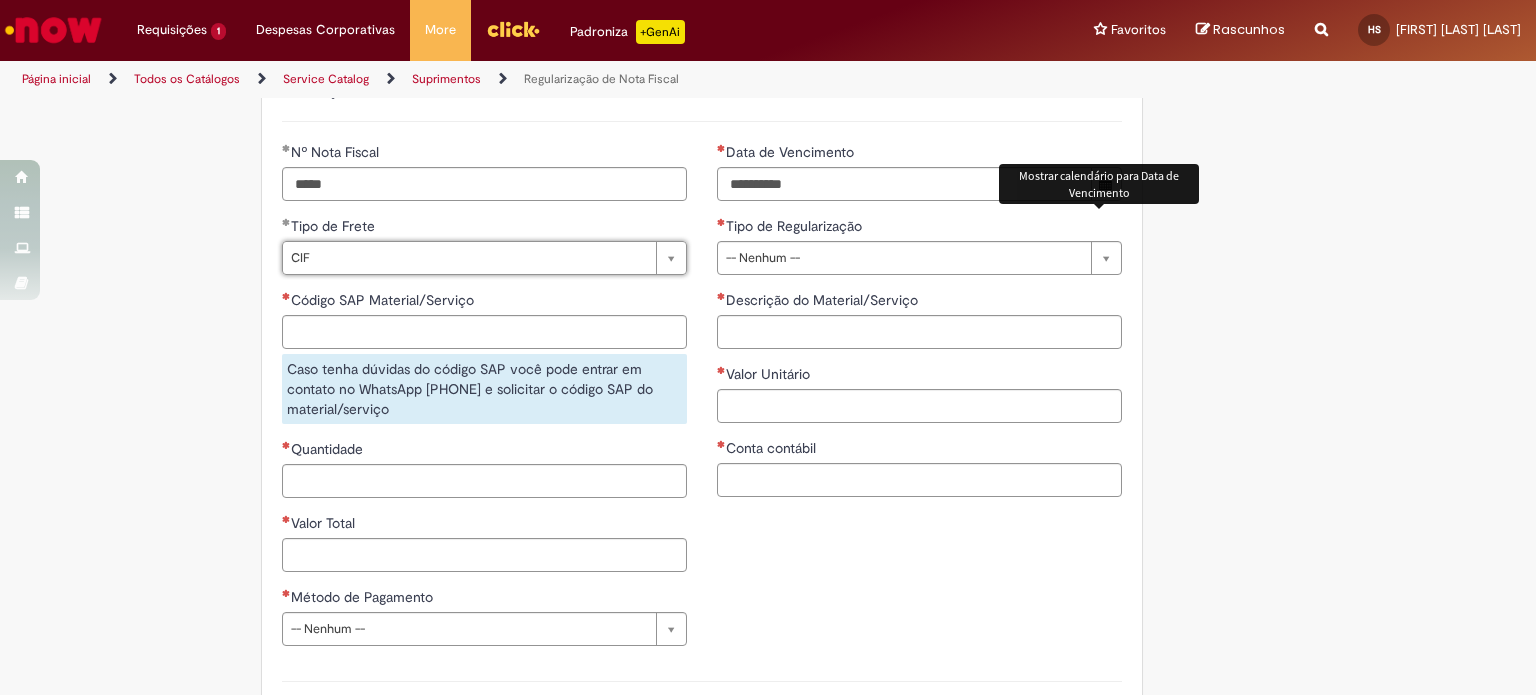 click at bounding box center [1106, 184] 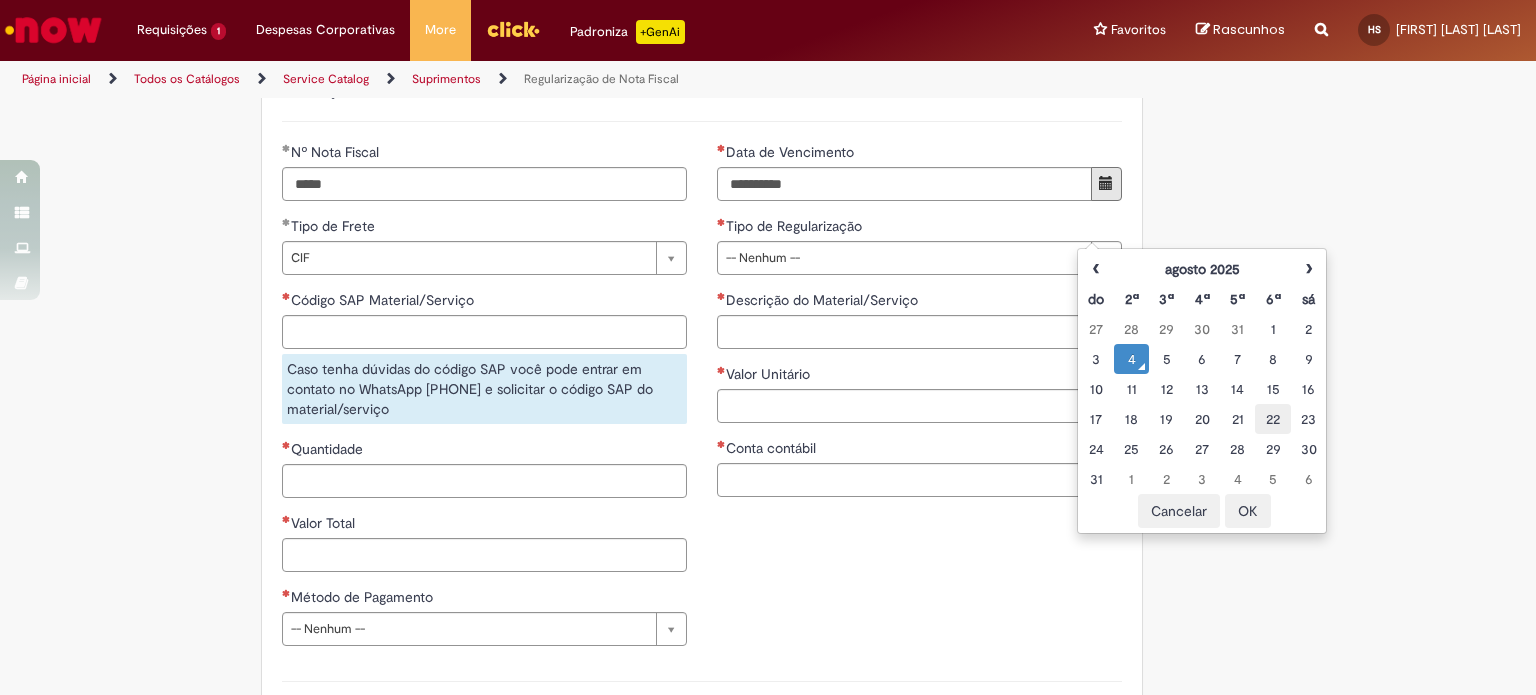 click on "22" at bounding box center (1272, 419) 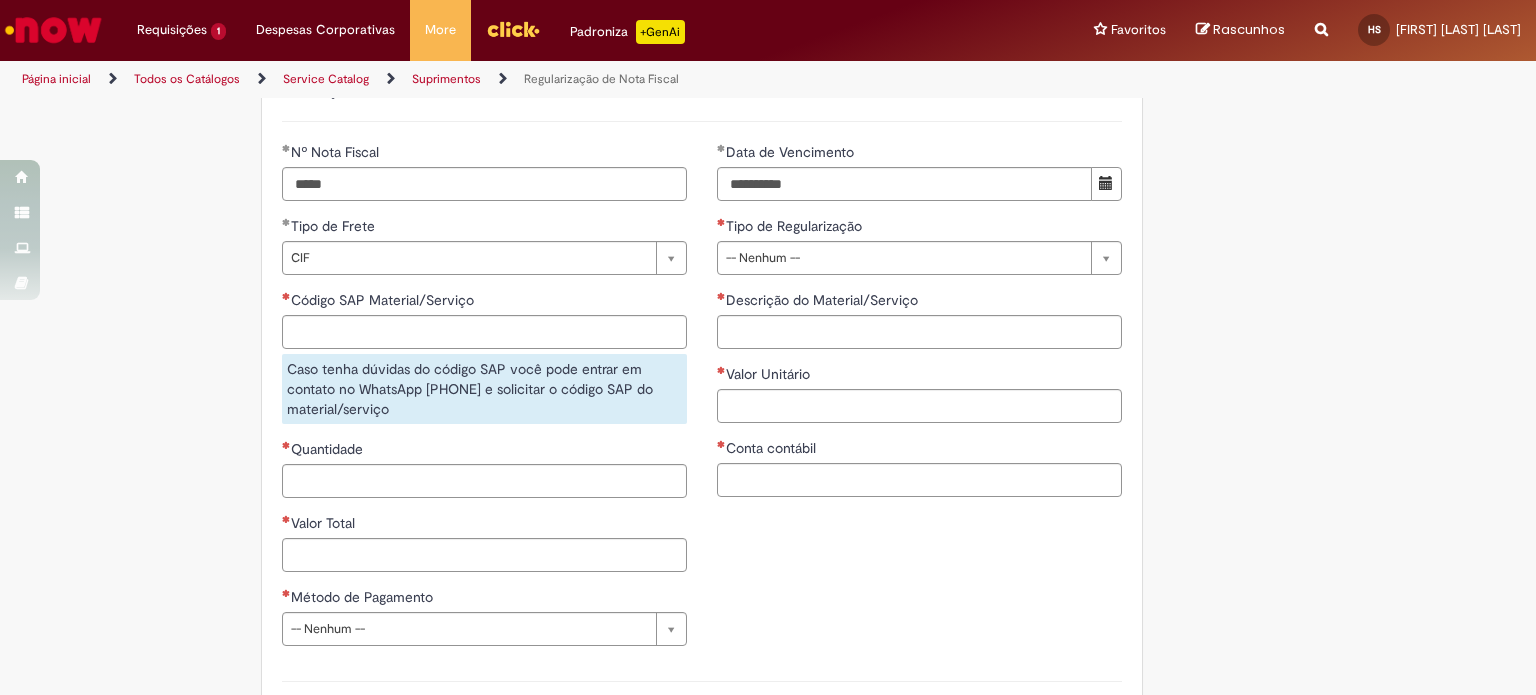 click on "Adicionar a Favoritos
Regularização de Nota Fiscal
Oferta destinada a Regularização de Nota Fiscal no SAP ECC
Atenção: essa oferta é exclusiva para a regularização de notas fiscais das unidades que ainda não tombaram para o SAP S4/HANA.
1º  É necessário anexar o OK de um aprovador da unidade impactada considerando a tabela de valor vs. banda aprovadora abaixo.
Banda Aprovadora
Valor Máximo
VII
-
VI
R$          5.000,00
V
R$     175.000,00
IV
R$     750.000,00
III
R$     750.000,00
II
R$  5.000.000,00
I
R$  5.000.000,00
2º  Ao preencher o campo de valor total no chamado, será aberta uma lista suspensa da banda aprovadora e será necessário indicar o aprovador da unidade. O anexo com a aprovação  deve ser por email." at bounding box center (768, 409) 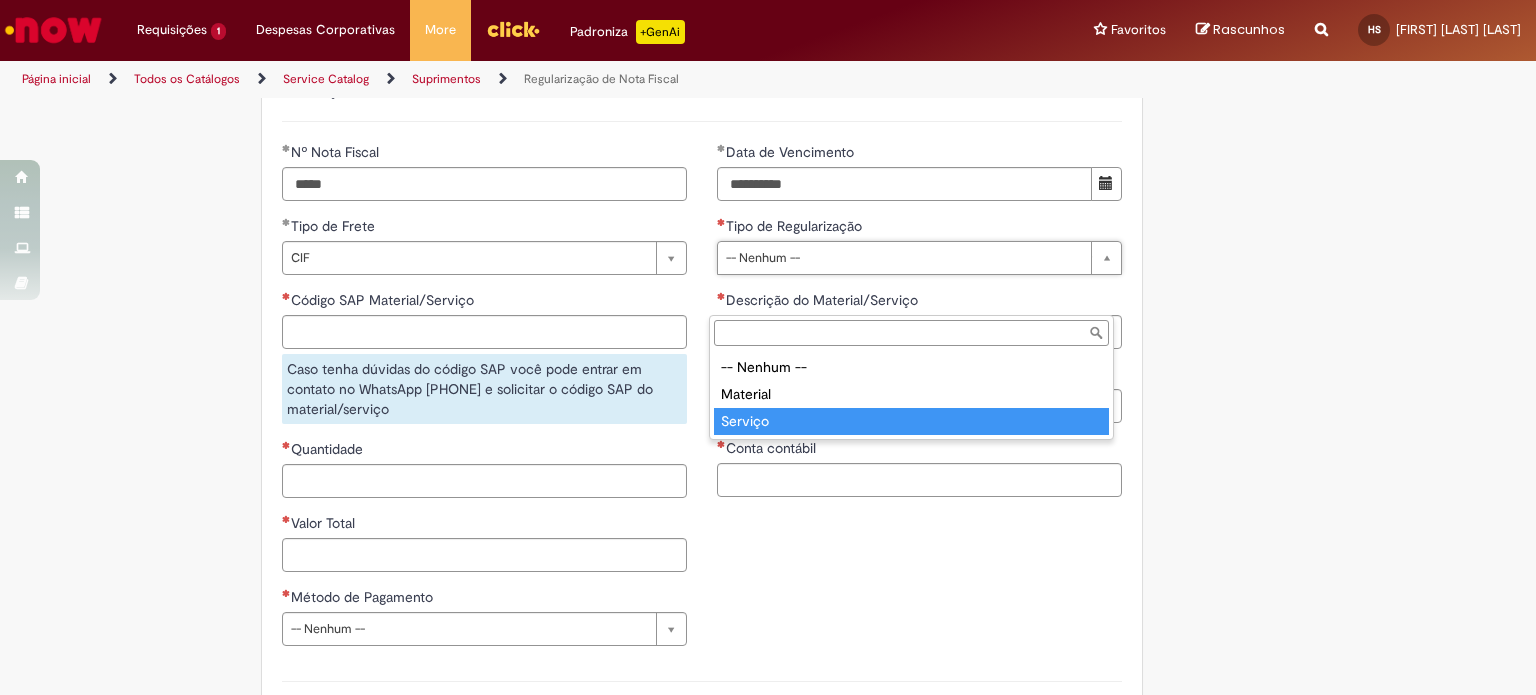 type on "*******" 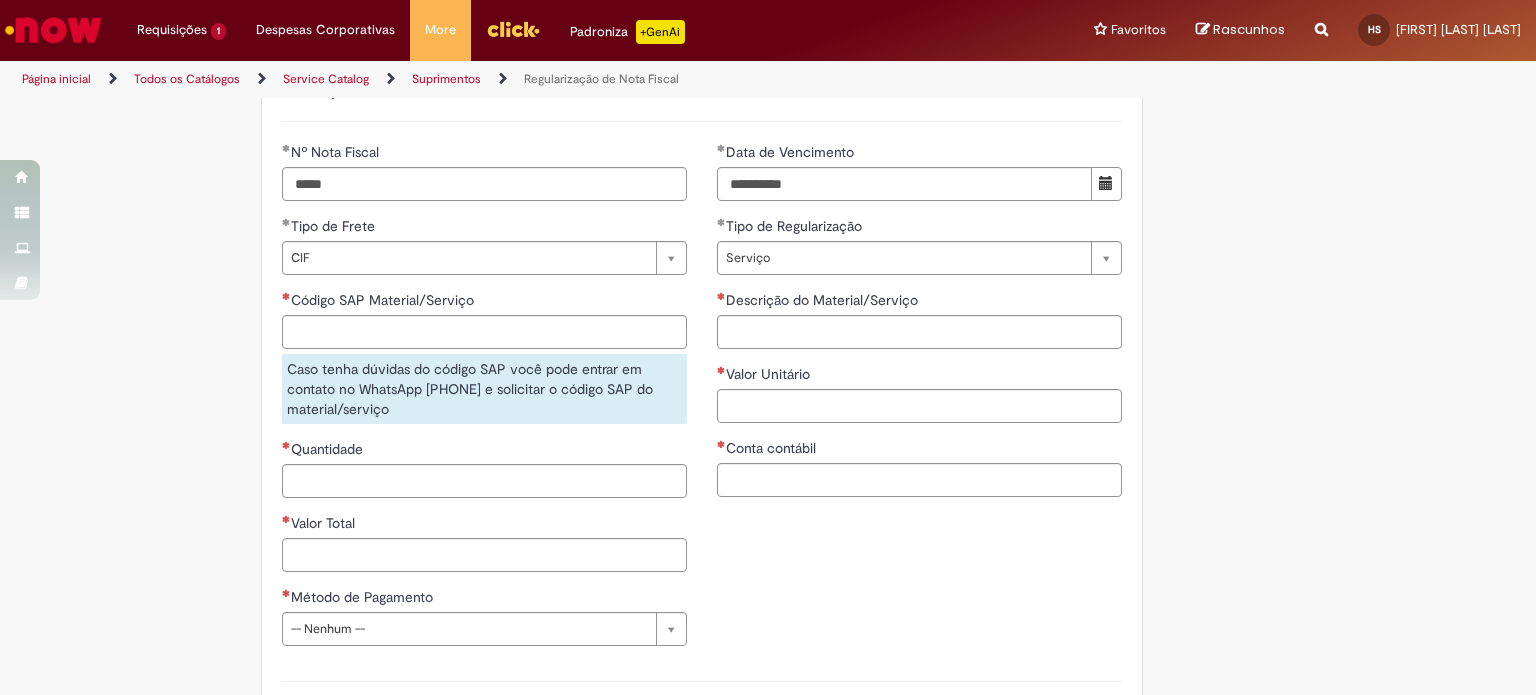 drag, startPoint x: 1180, startPoint y: 395, endPoint x: 1056, endPoint y: 392, distance: 124.036285 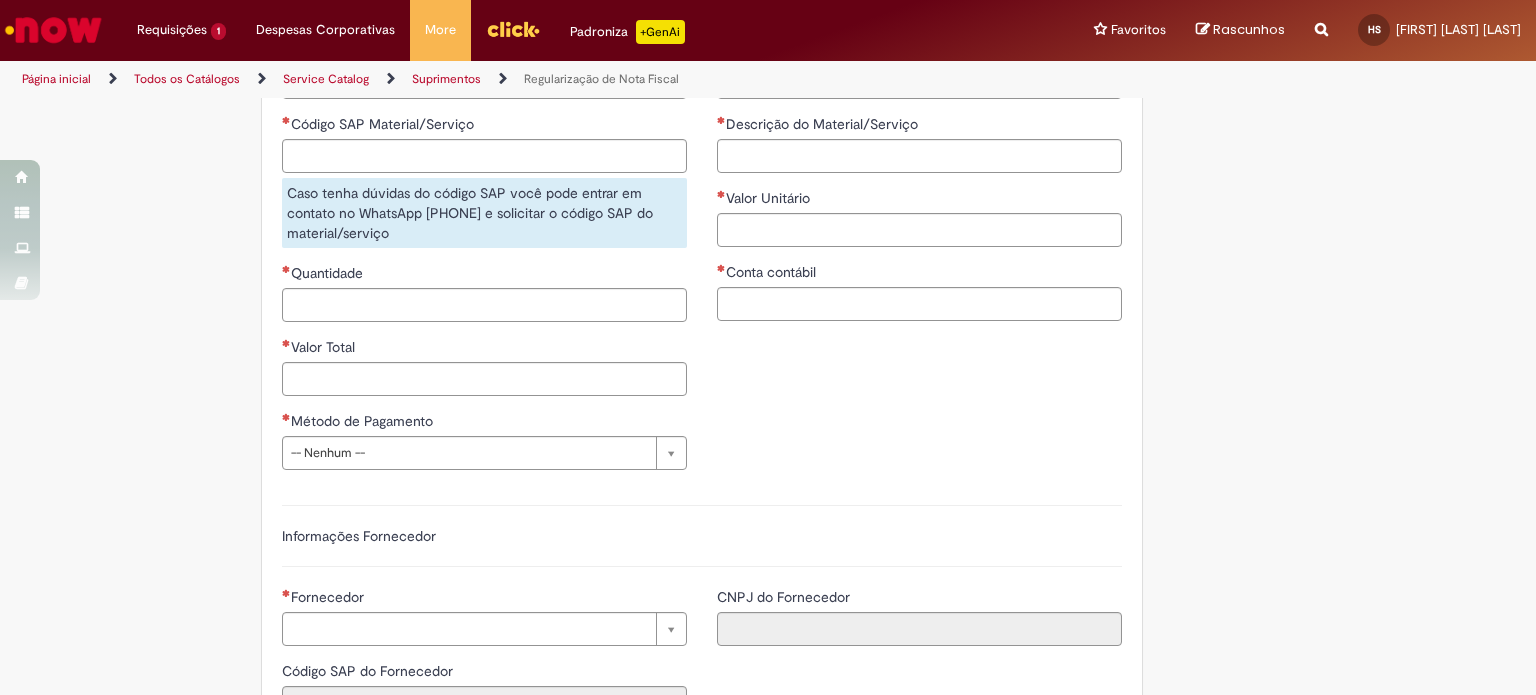 scroll, scrollTop: 1192, scrollLeft: 0, axis: vertical 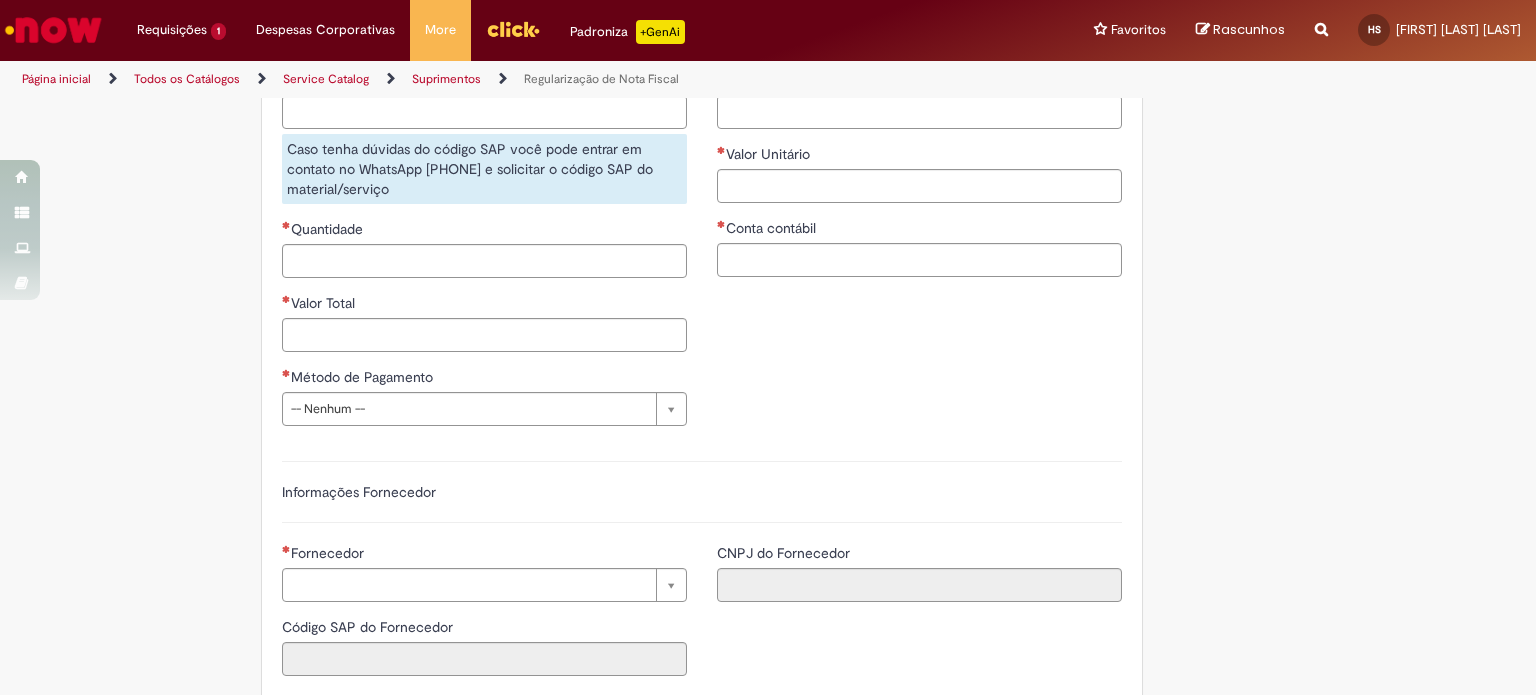 click on "Descrição do Material/Serviço" at bounding box center [919, 112] 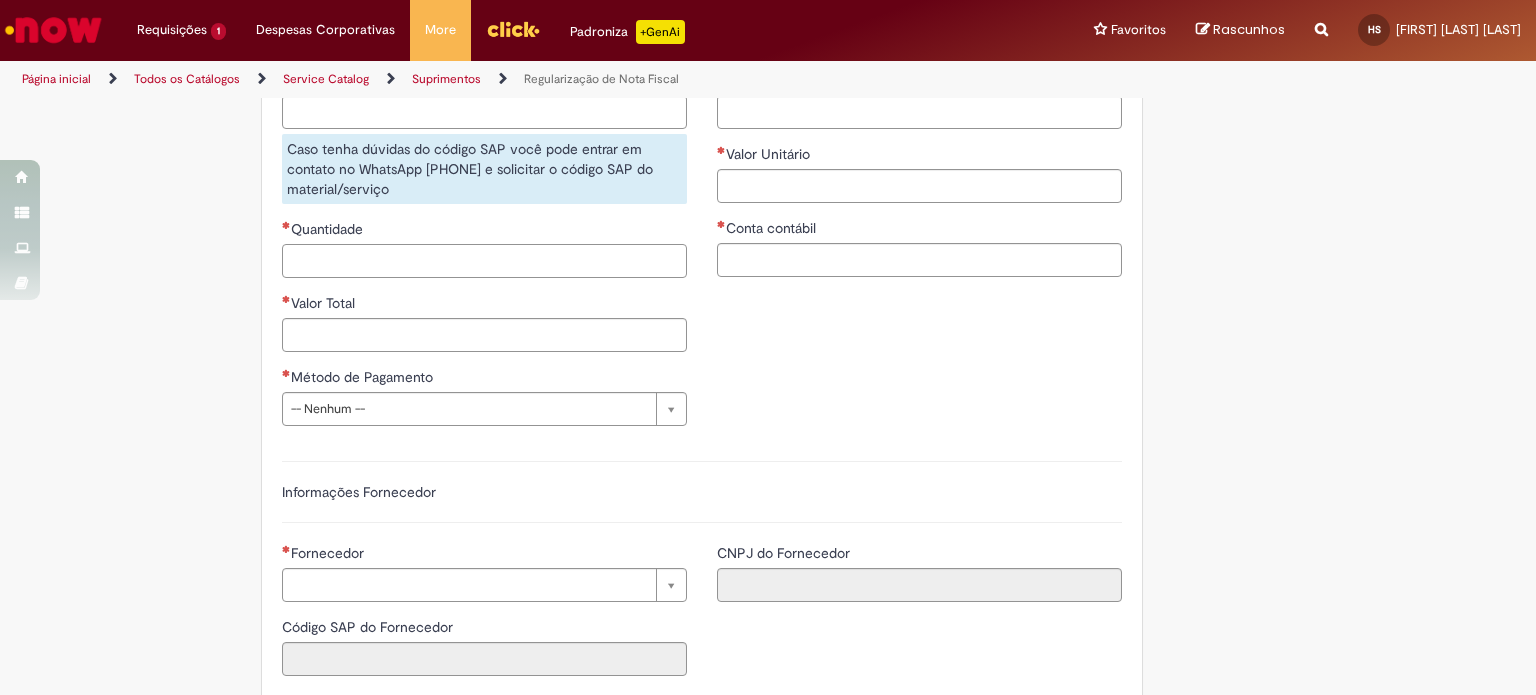 click on "Quantidade" at bounding box center [484, 261] 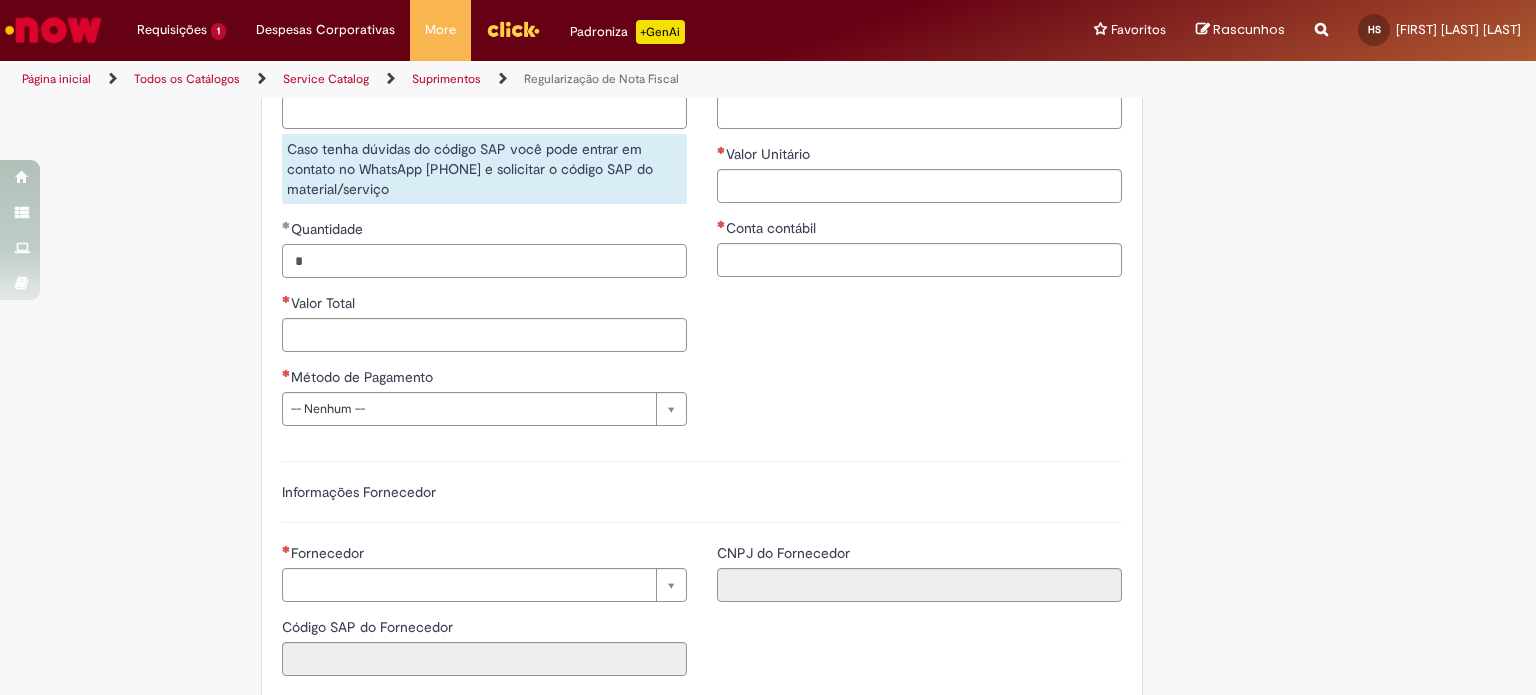 type on "*" 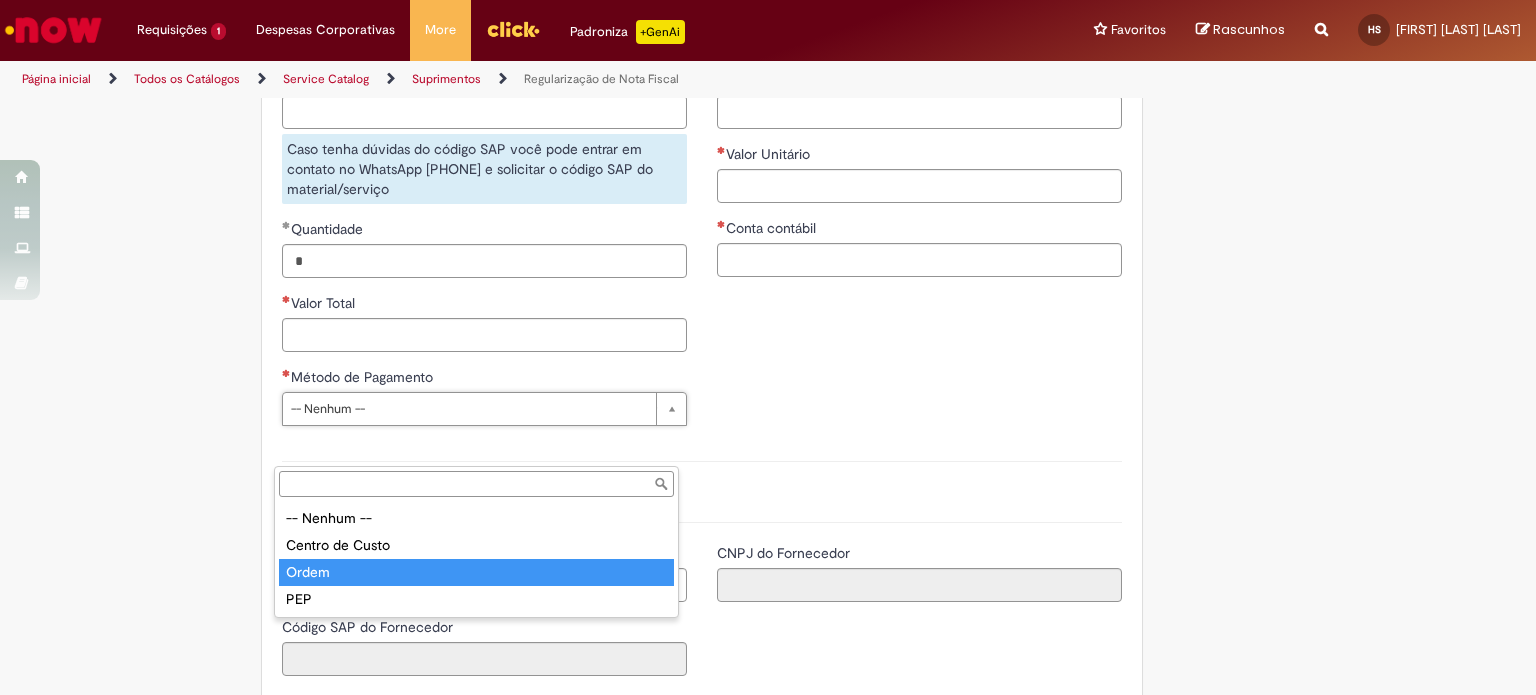 type on "*****" 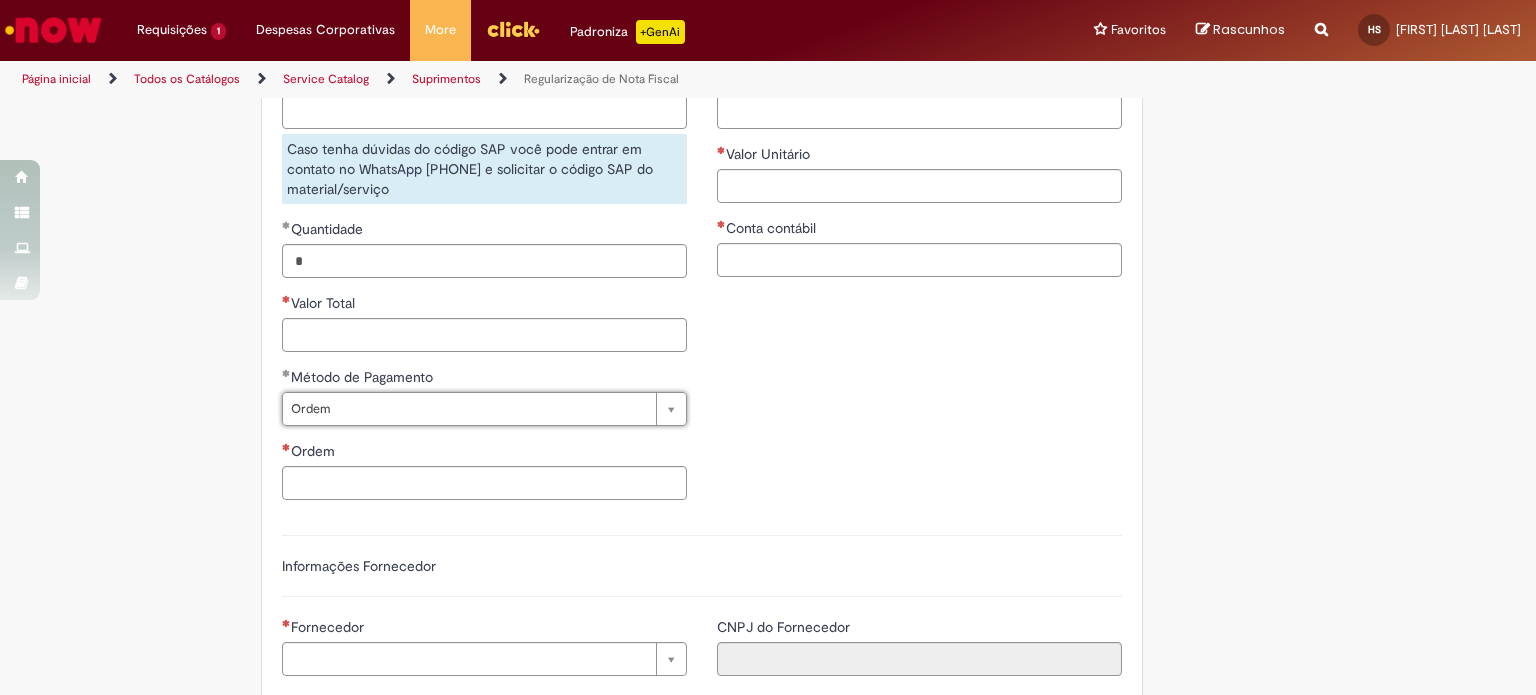 click on "**********" at bounding box center (702, 218) 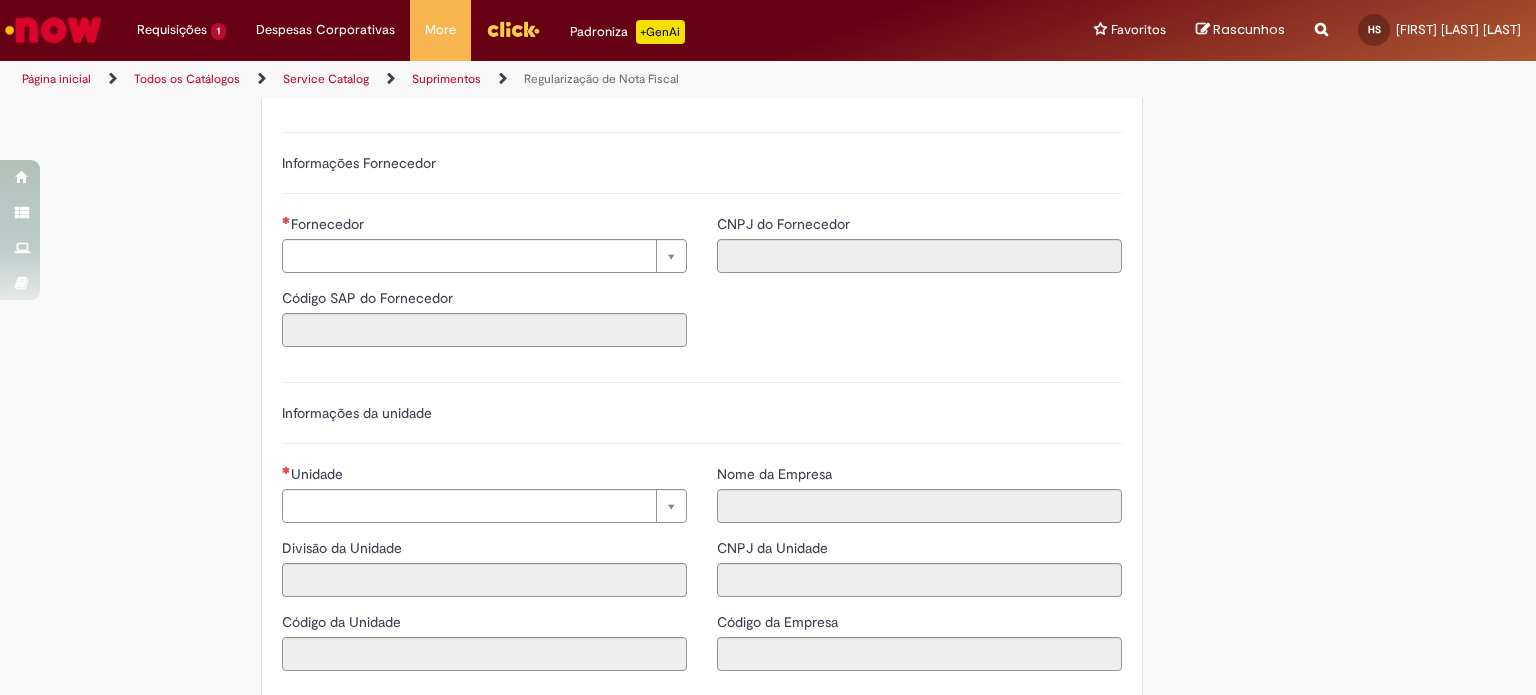 scroll, scrollTop: 1610, scrollLeft: 0, axis: vertical 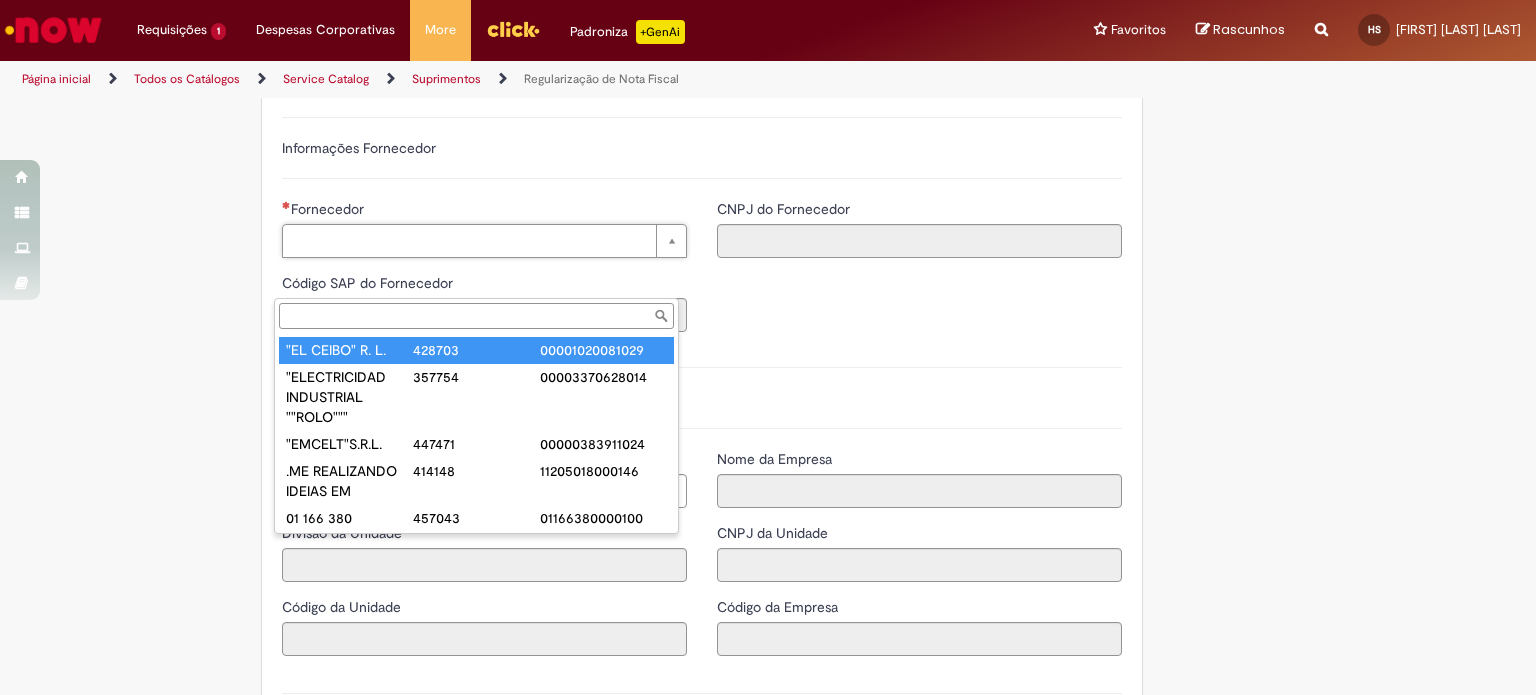 click on "Fornecedor" at bounding box center (476, 316) 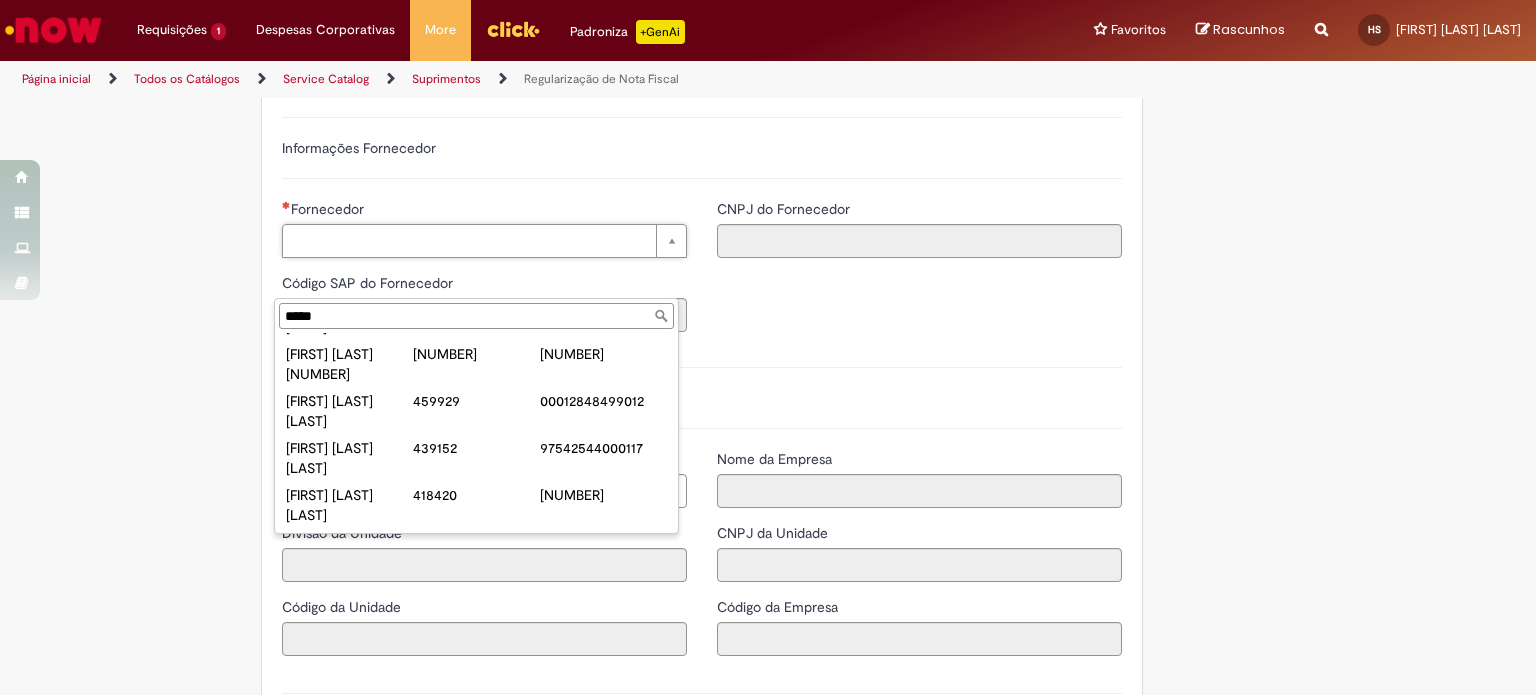 scroll, scrollTop: 793, scrollLeft: 0, axis: vertical 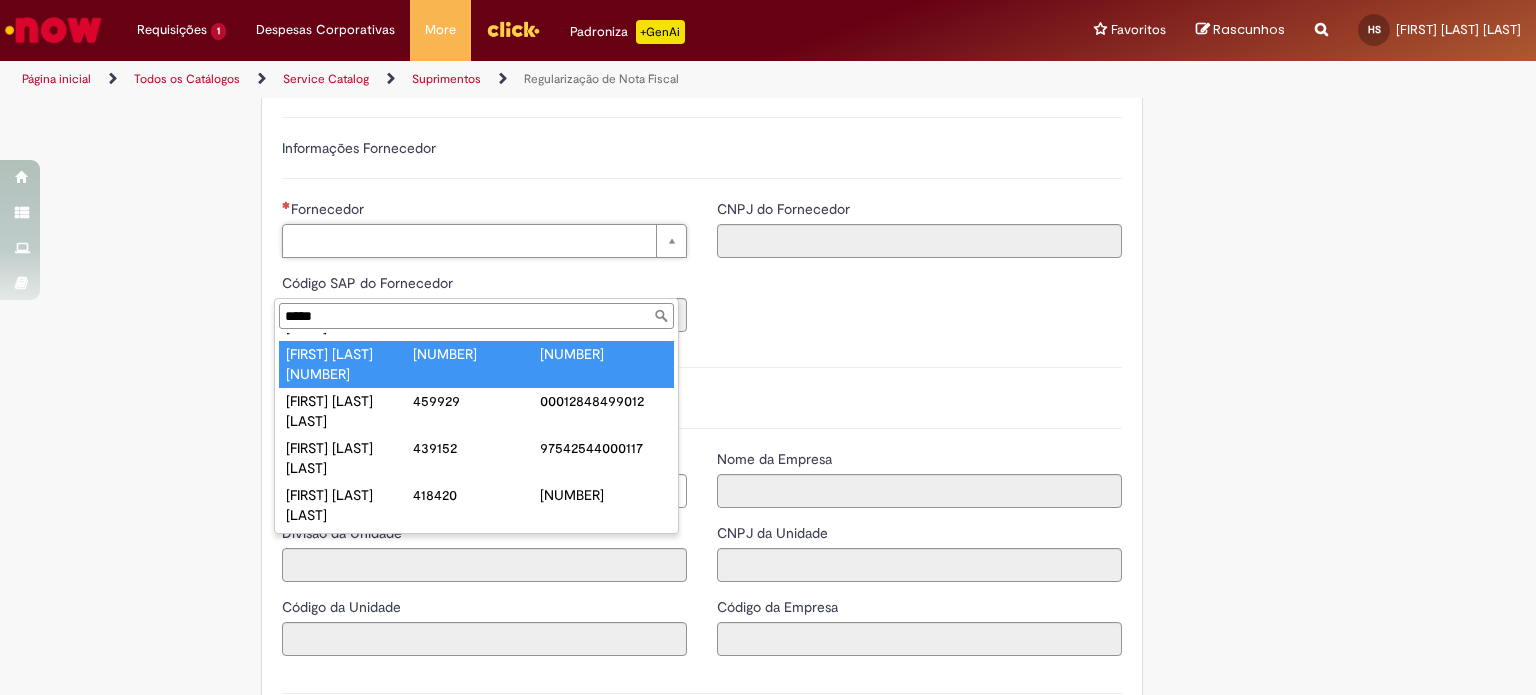 drag, startPoint x: 336, startPoint y: 322, endPoint x: 204, endPoint y: 314, distance: 132.2422 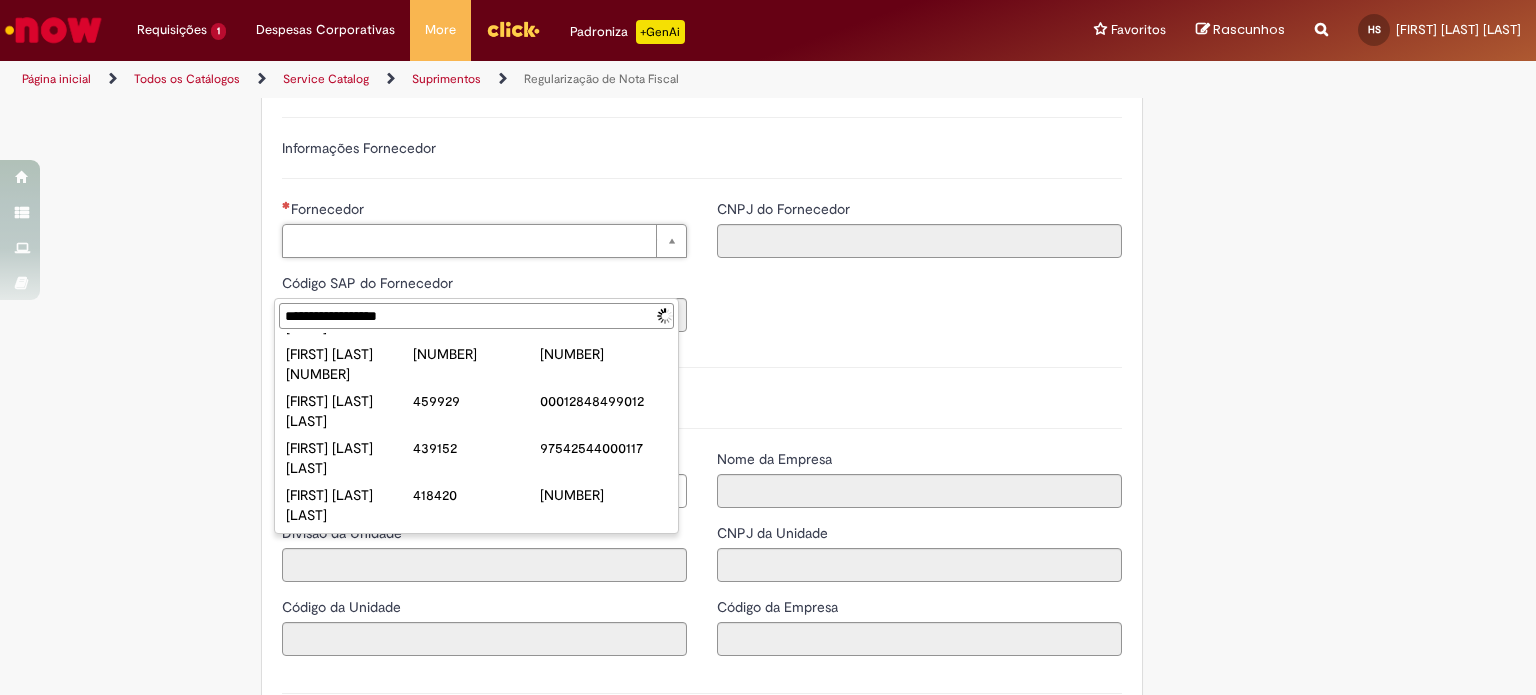 scroll, scrollTop: 0, scrollLeft: 0, axis: both 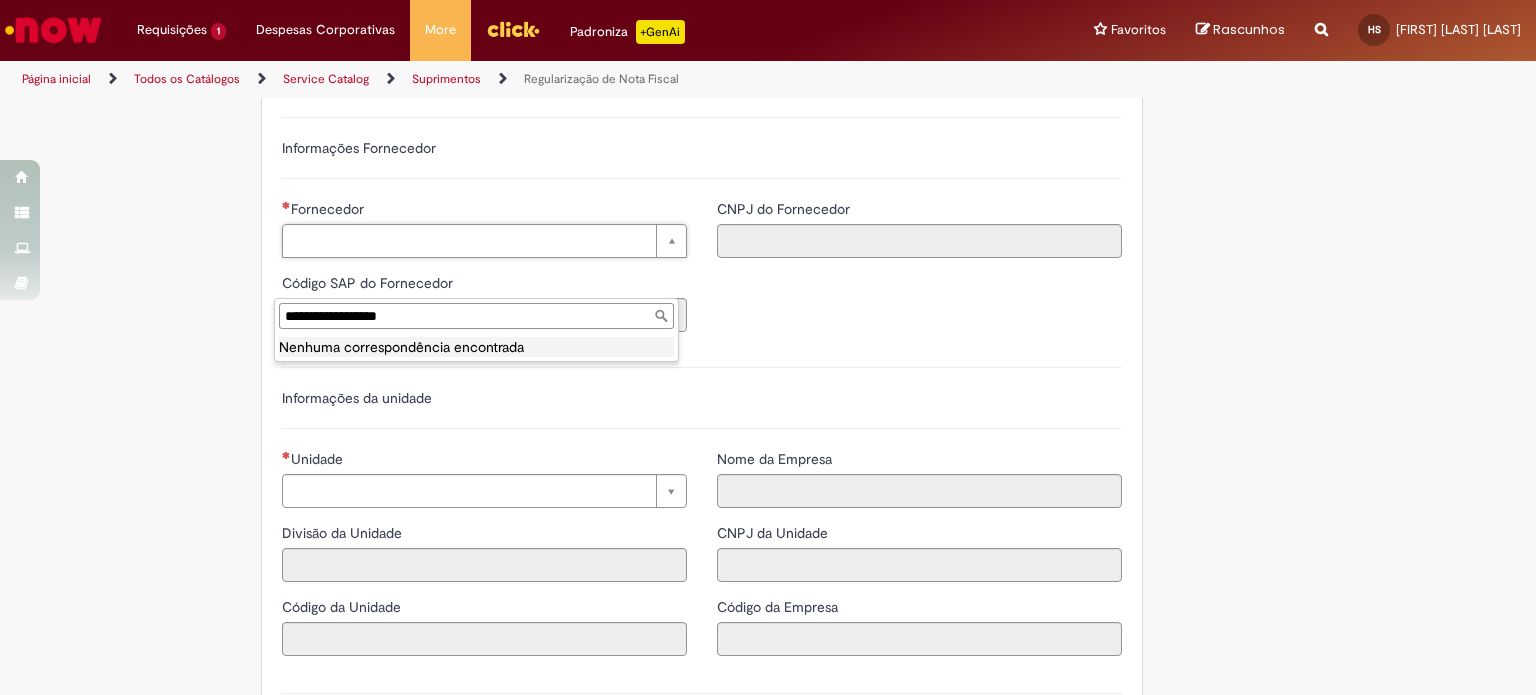 click on "**********" at bounding box center (476, 316) 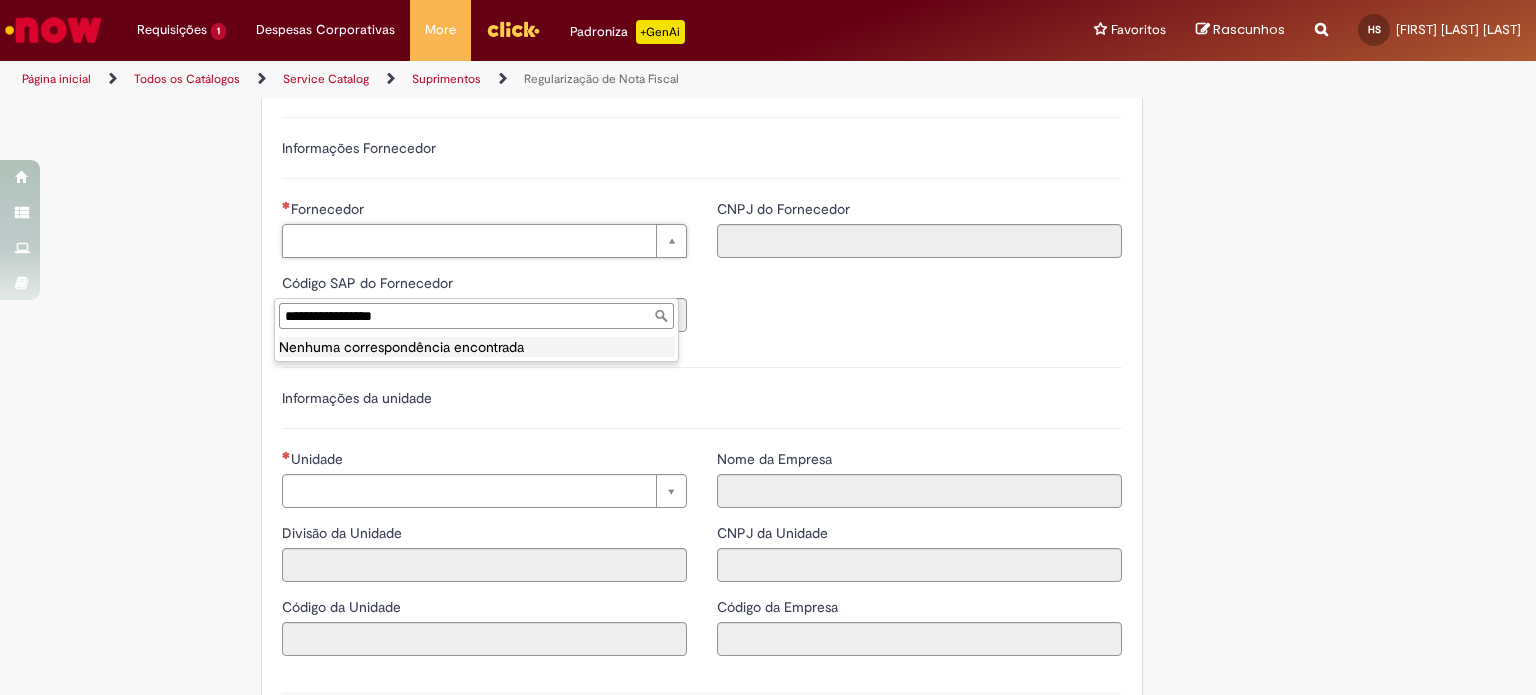 click on "**********" at bounding box center (476, 316) 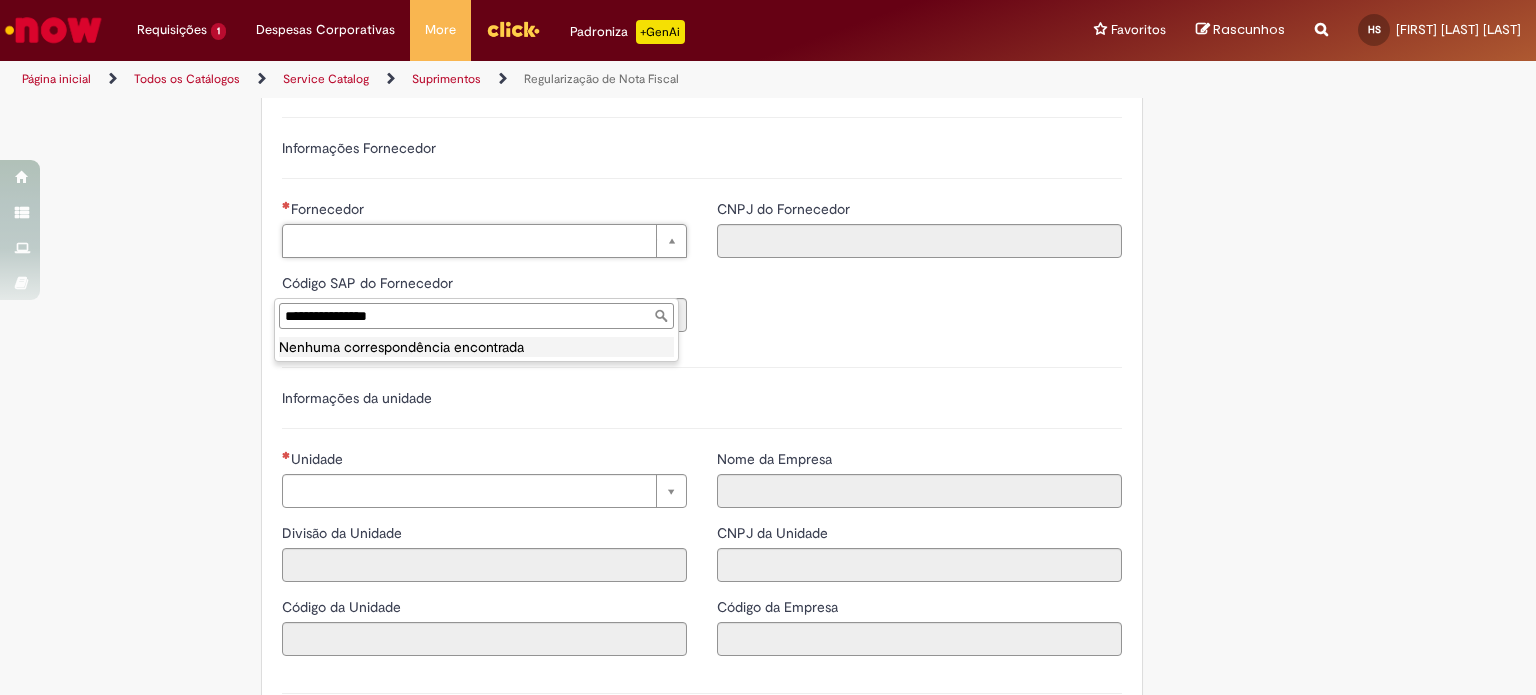 click on "**********" at bounding box center (476, 316) 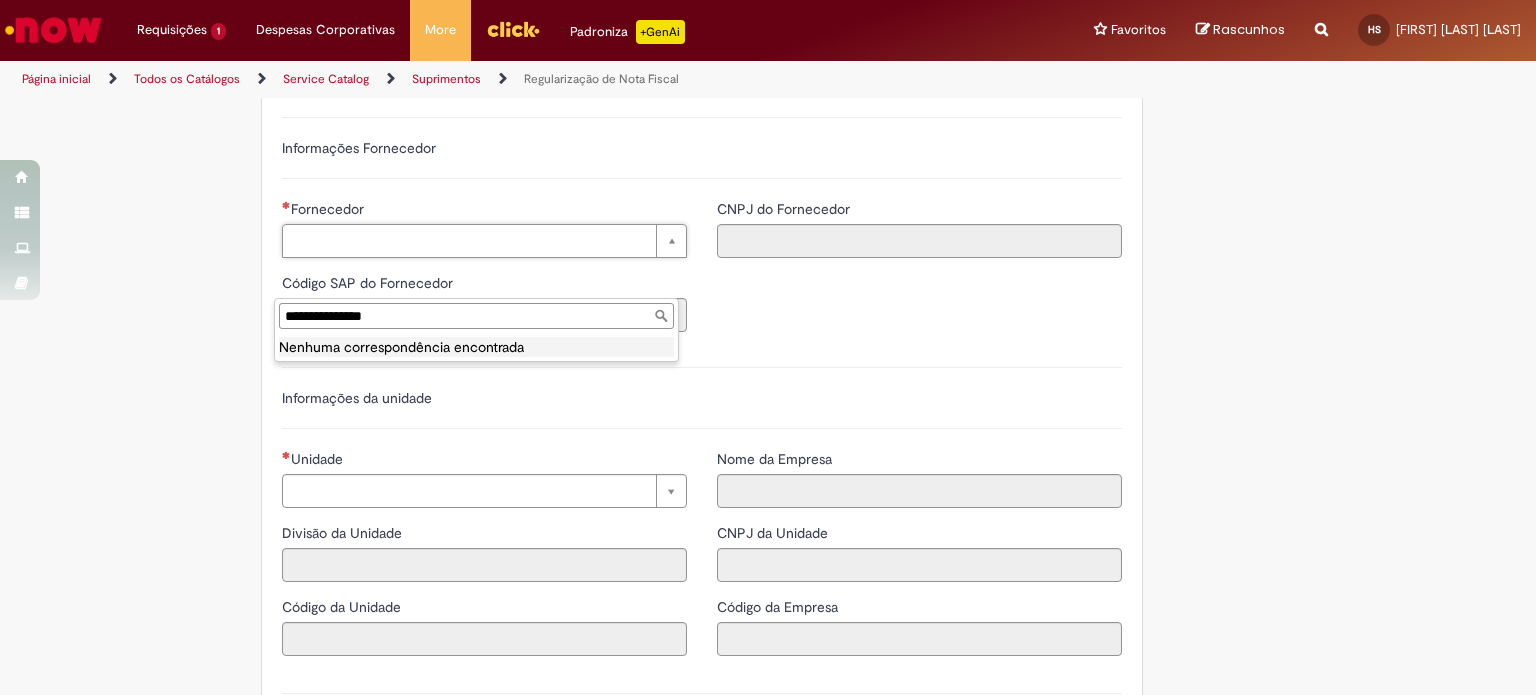 click on "**********" at bounding box center (476, 316) 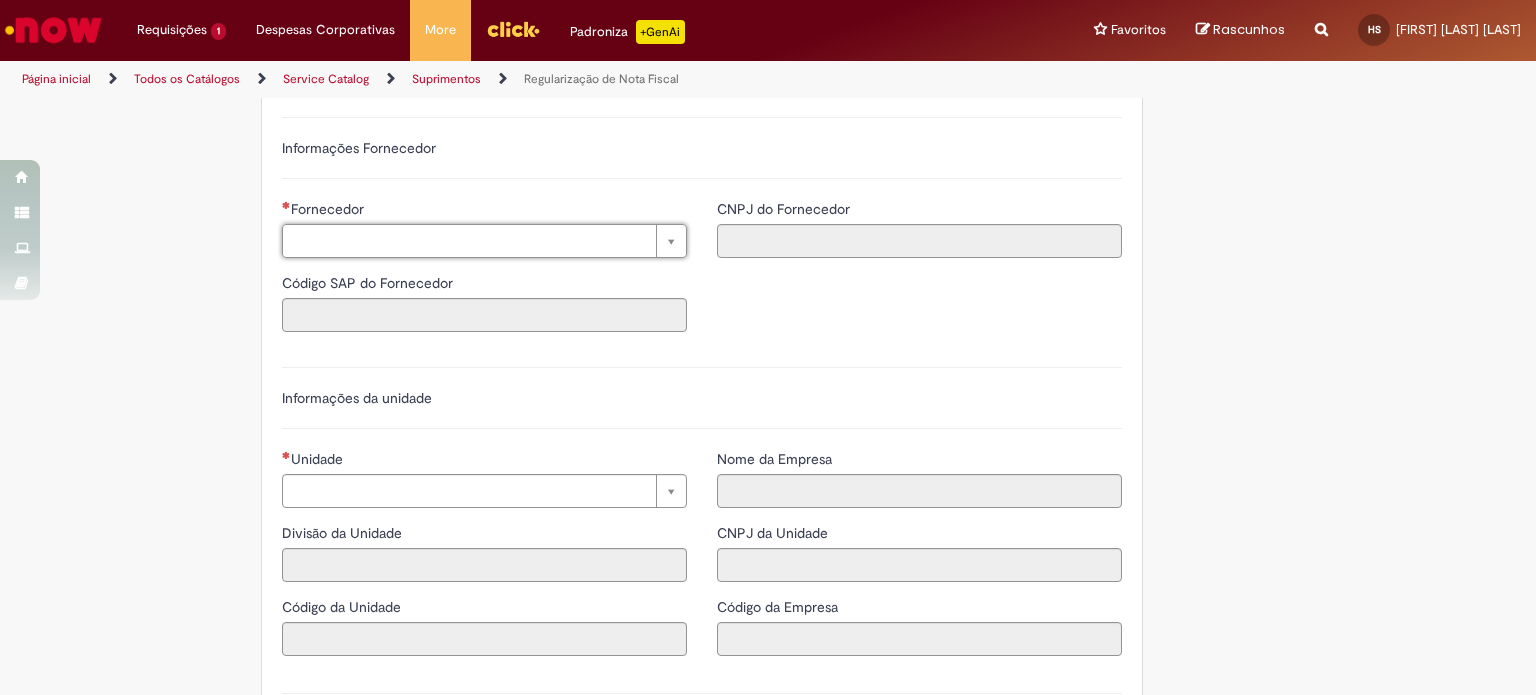click on "Fornecedor                      Pesquisar usando lista     Código SAP do Fornecedor CNPJ do Fornecedor" at bounding box center (702, 273) 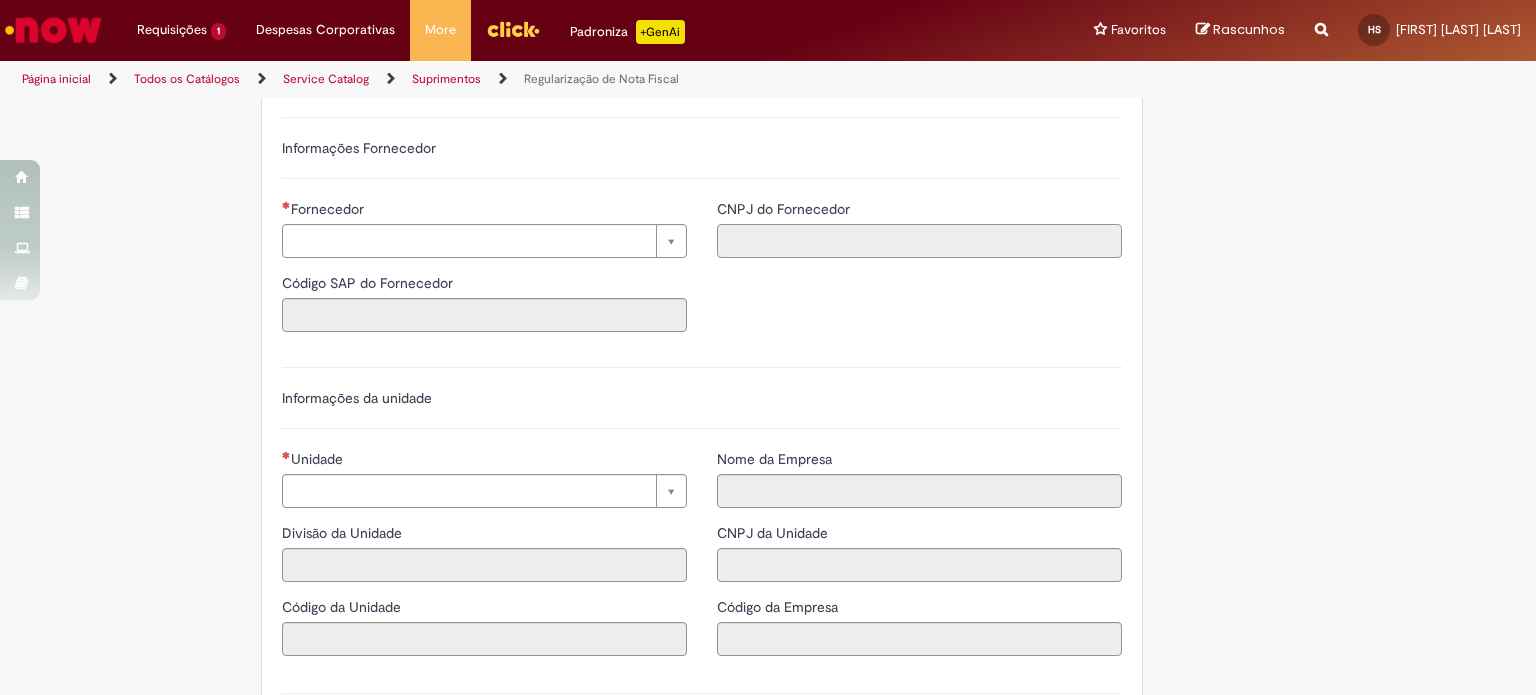 click on "CNPJ do Fornecedor" at bounding box center (919, 241) 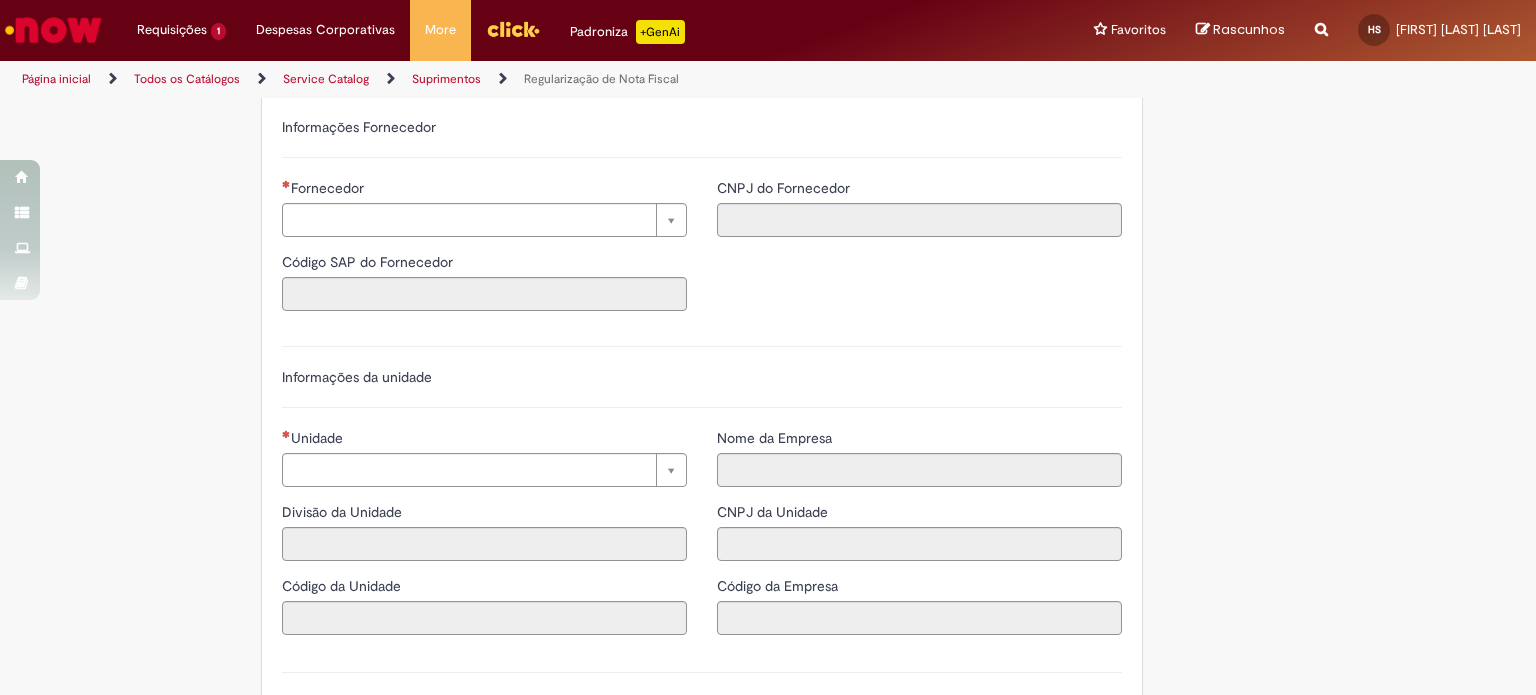 scroll, scrollTop: 2083, scrollLeft: 0, axis: vertical 